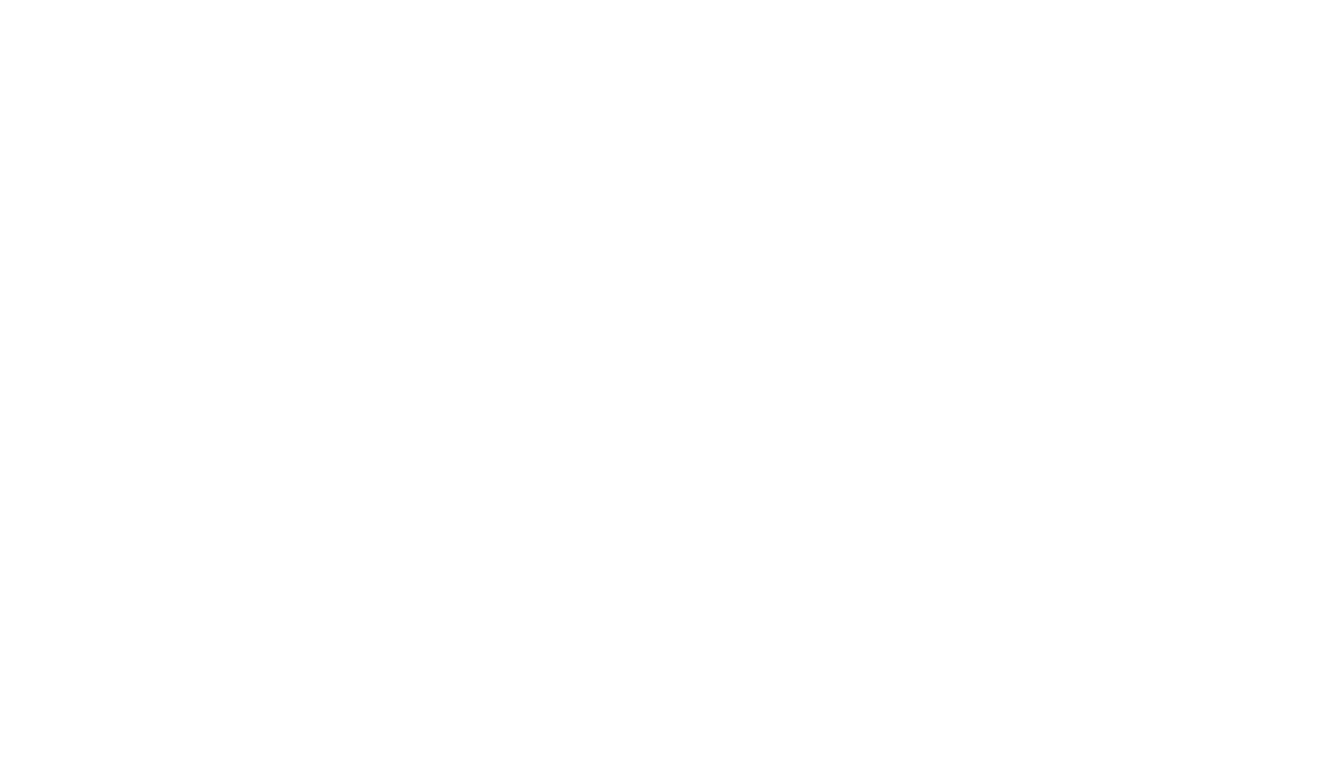 scroll, scrollTop: 0, scrollLeft: 0, axis: both 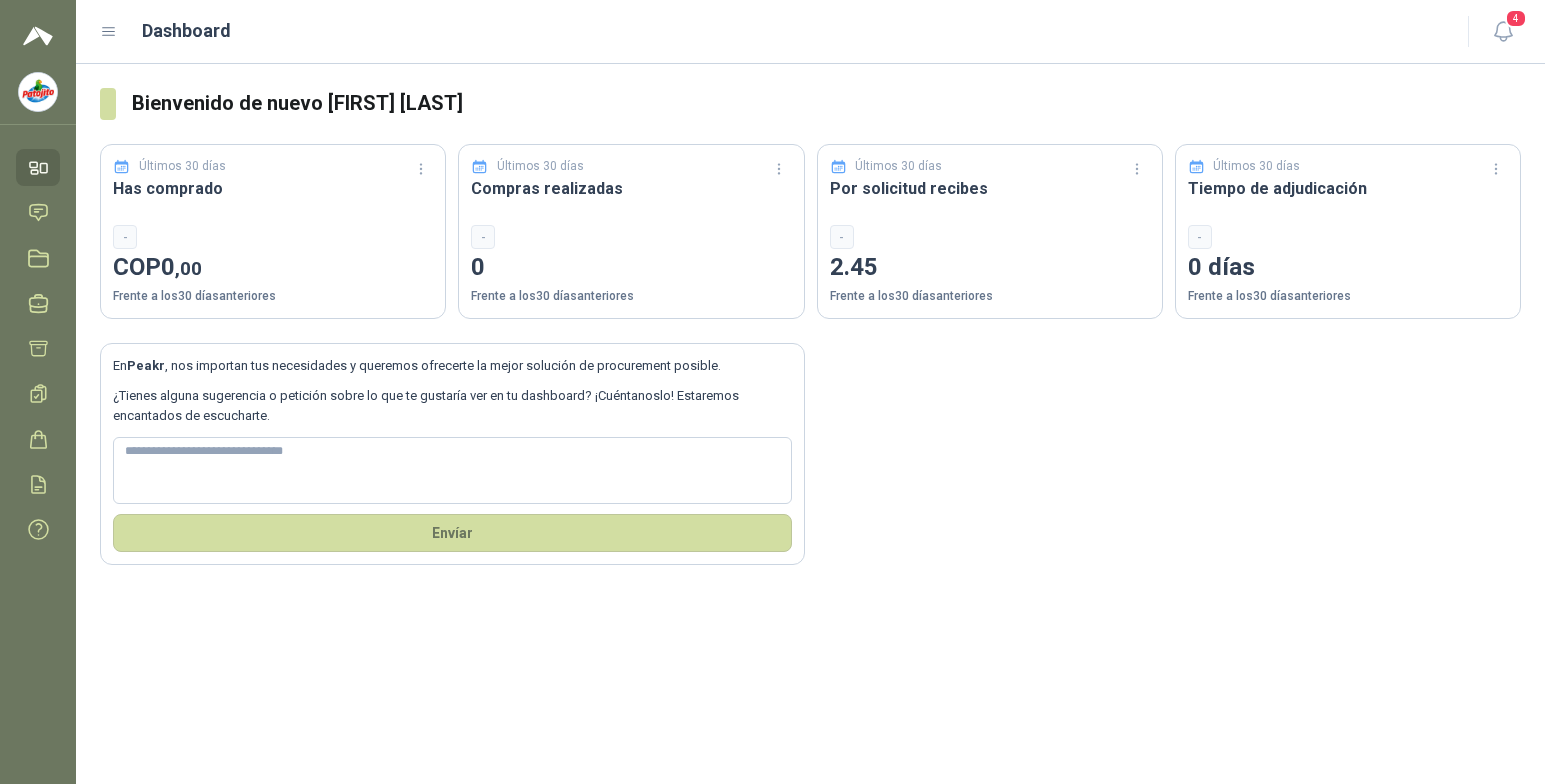 type 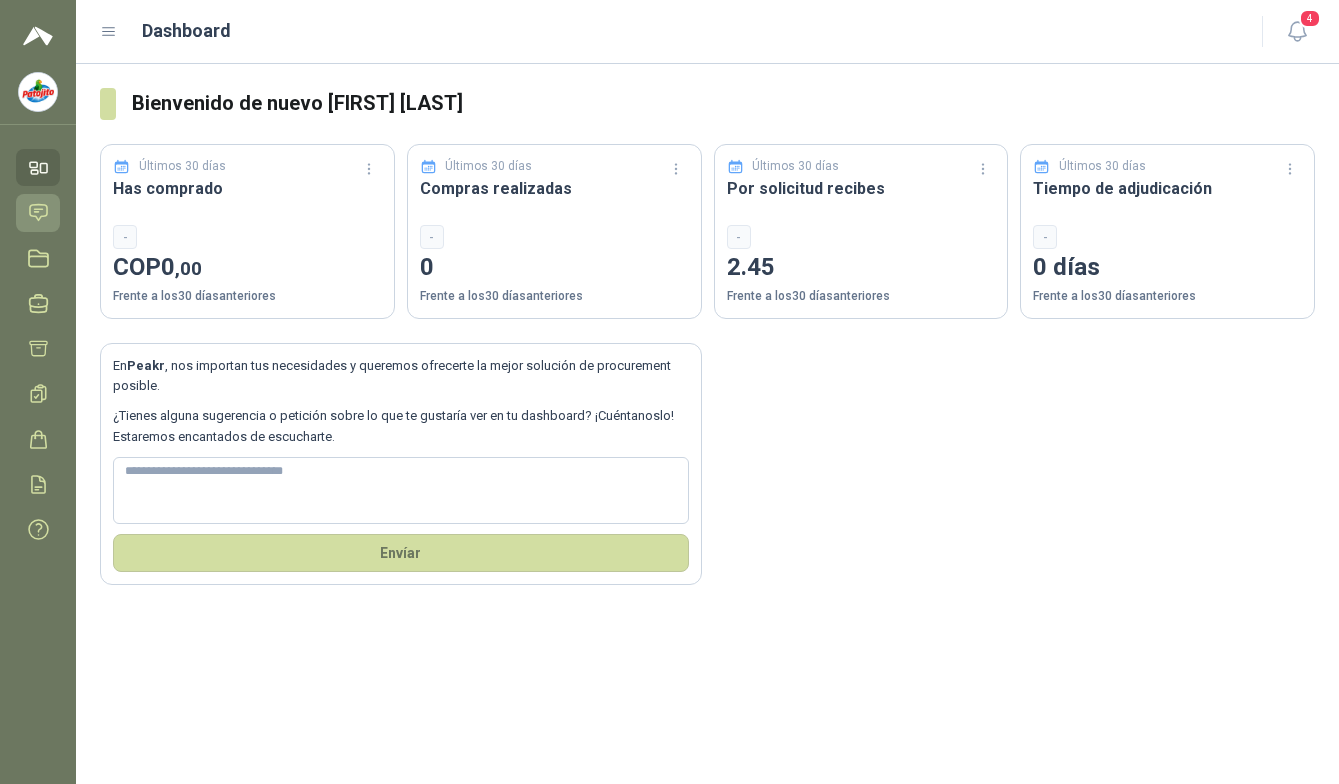 click on "Solicitudes" at bounding box center (38, 212) 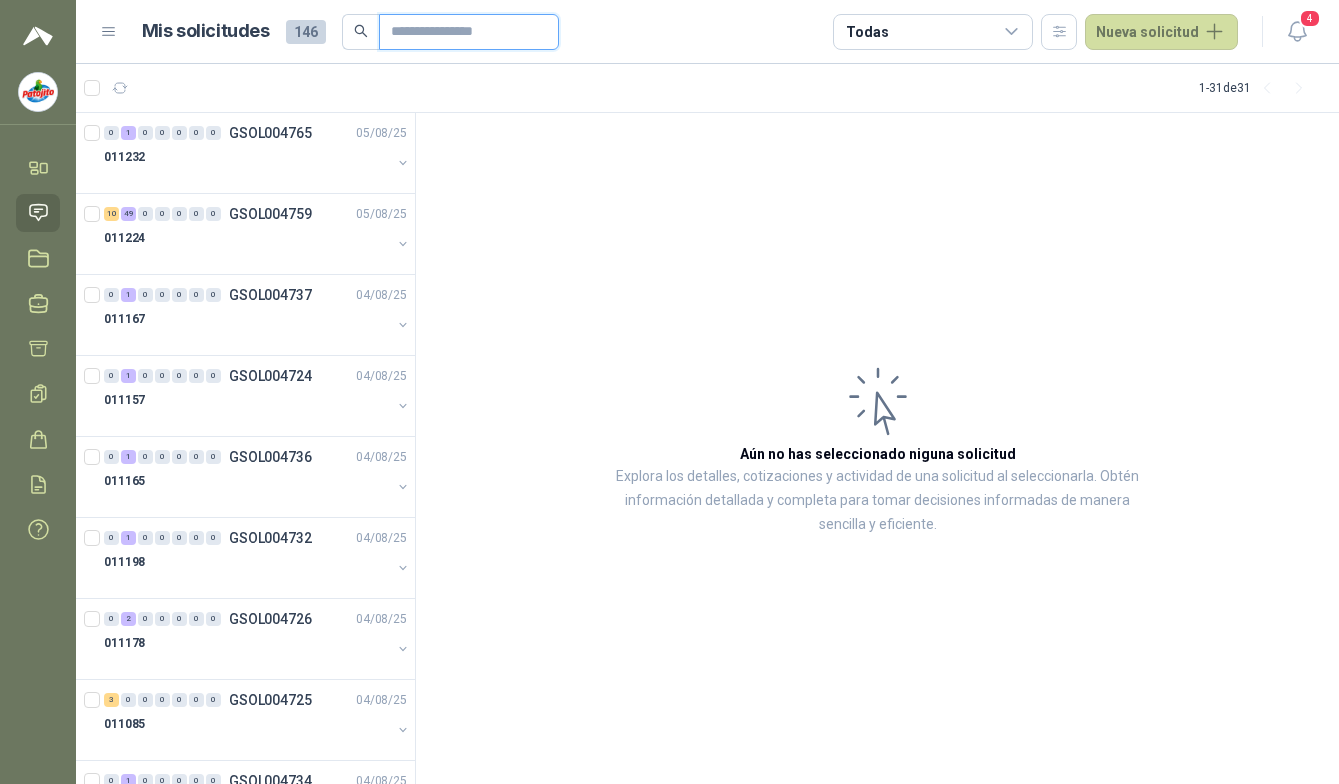 click at bounding box center (461, 32) 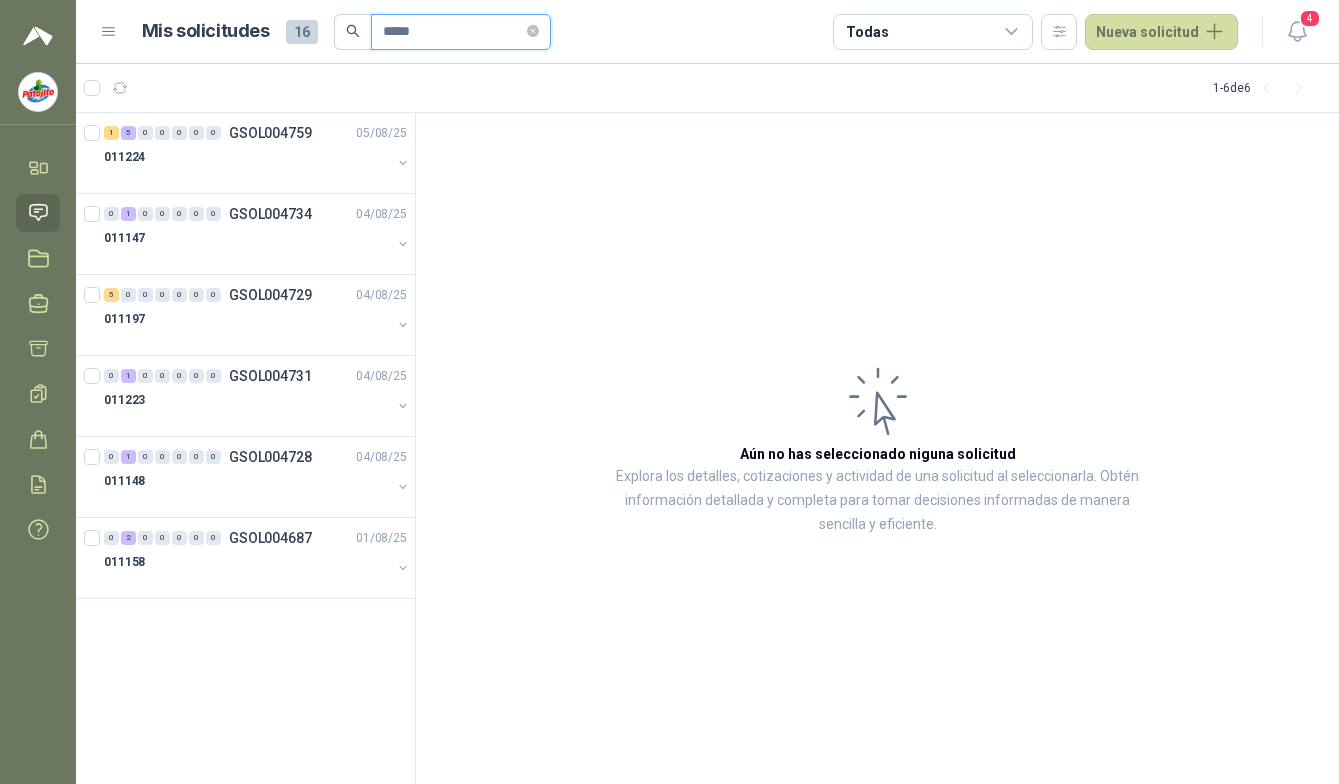 type on "*****" 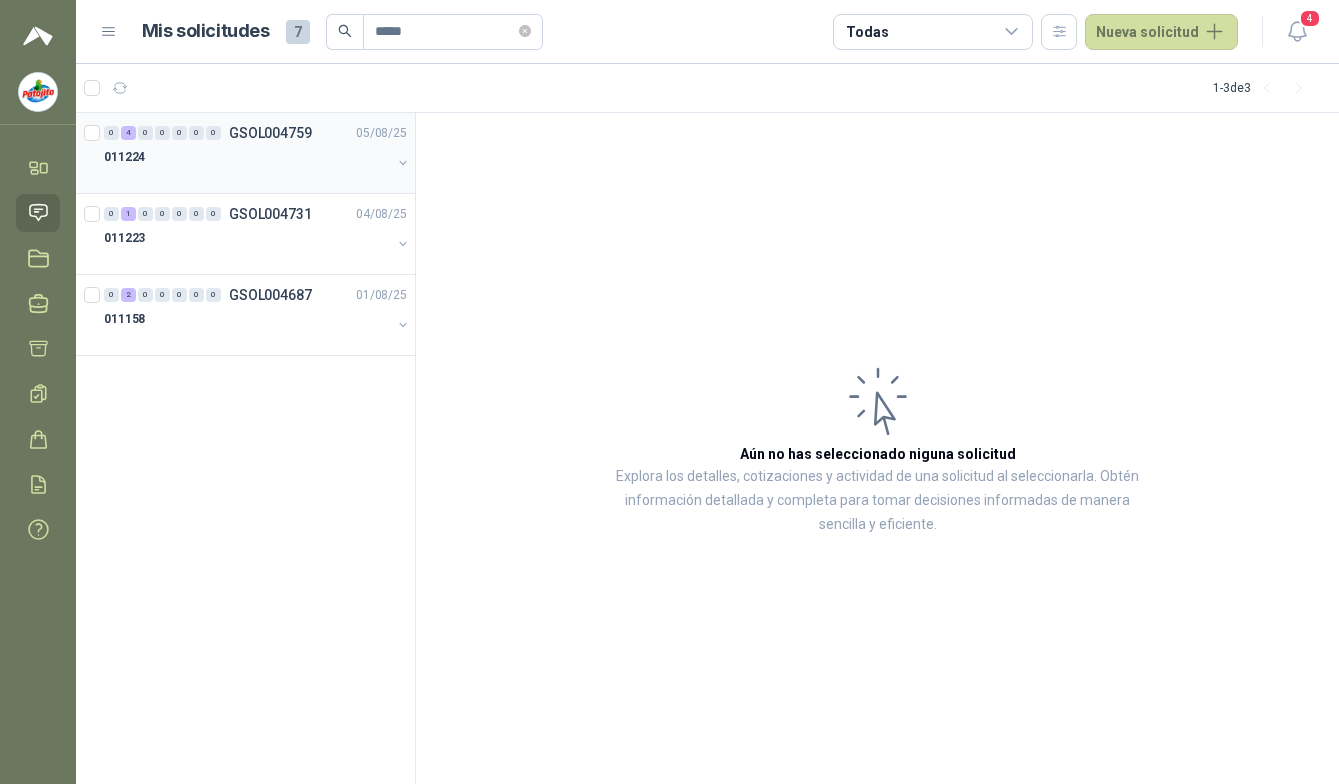click on "011224" at bounding box center (247, 157) 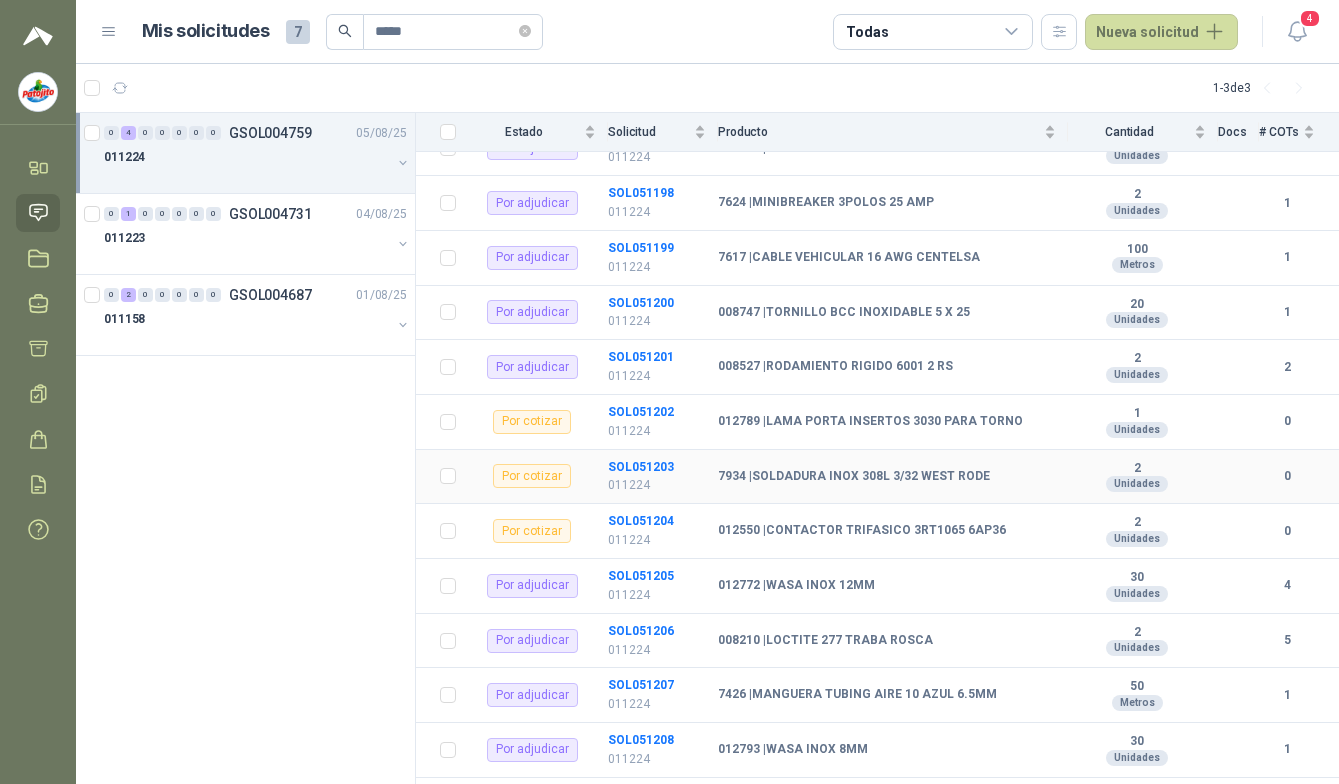 scroll, scrollTop: 2876, scrollLeft: 0, axis: vertical 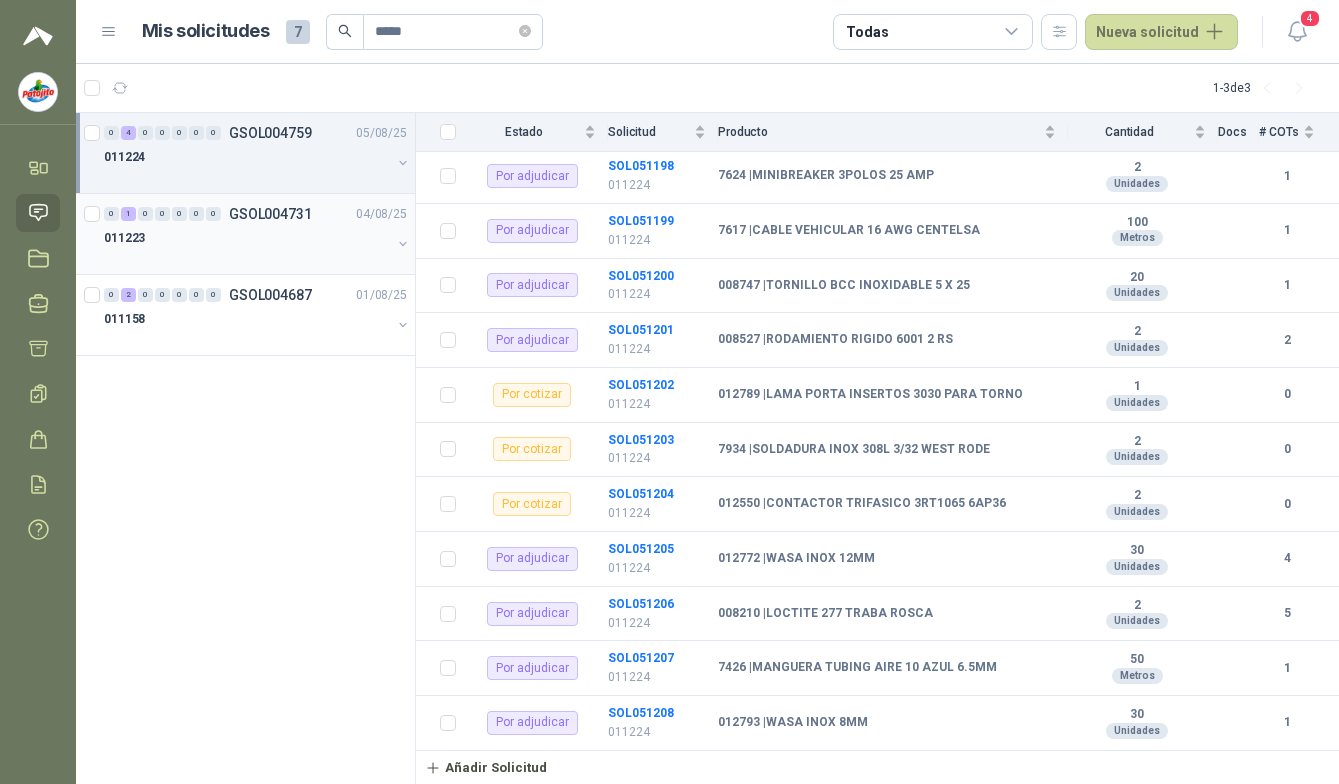 click on "011223" at bounding box center (247, 238) 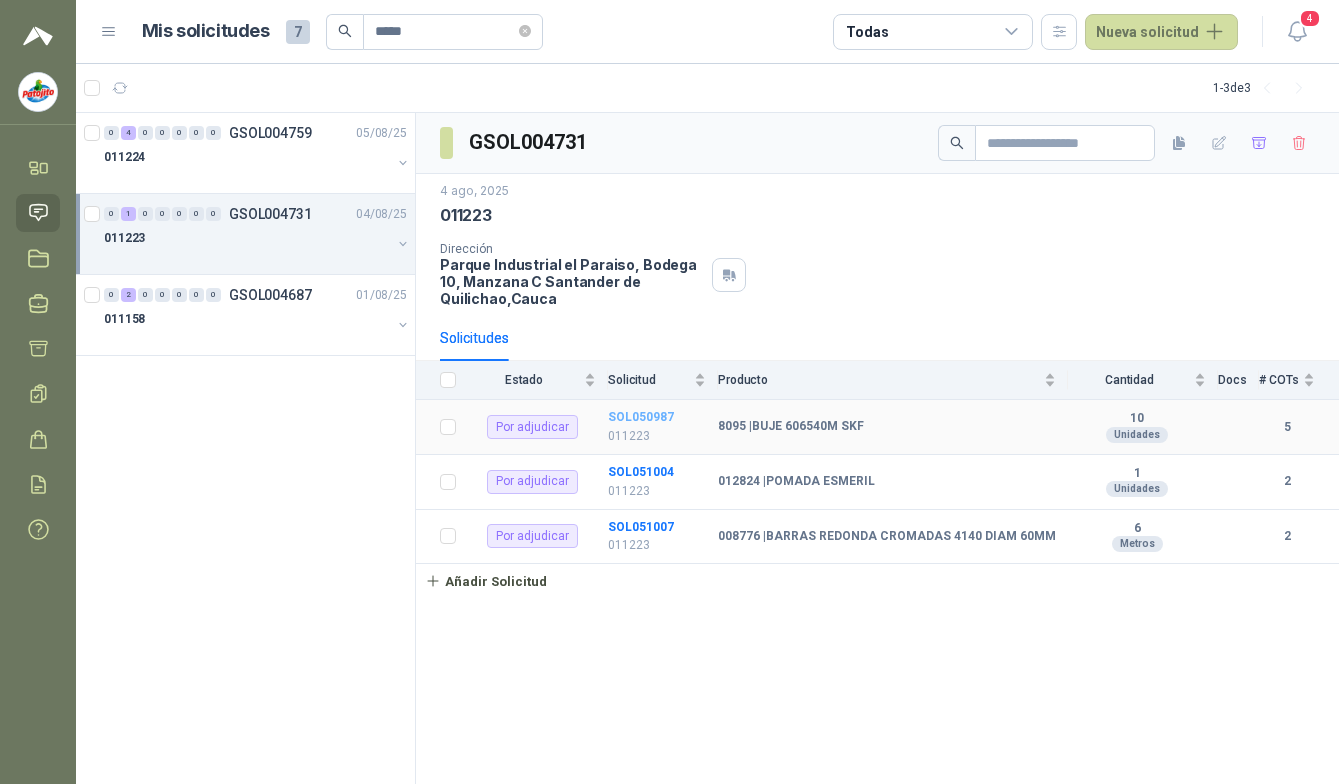 click on "SOL050987" at bounding box center [641, 417] 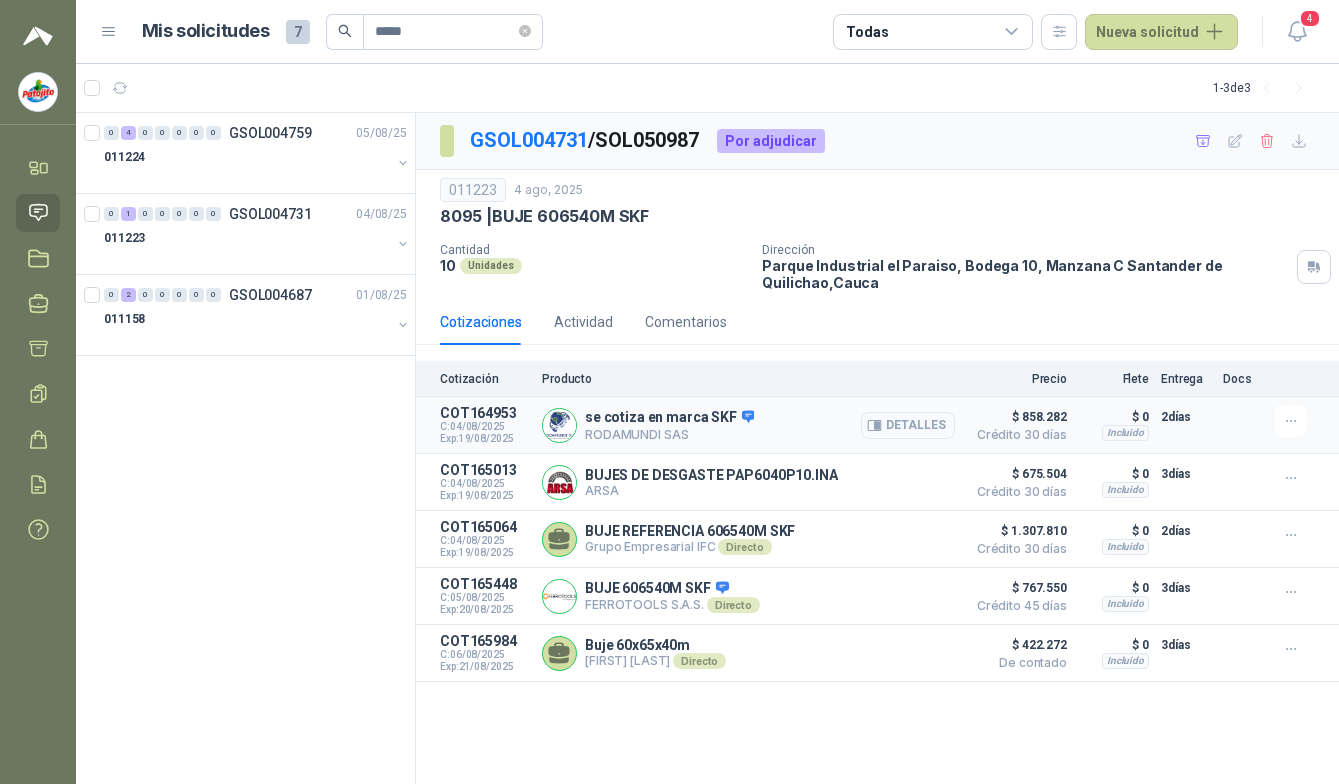 click on "Detalles" at bounding box center (908, 425) 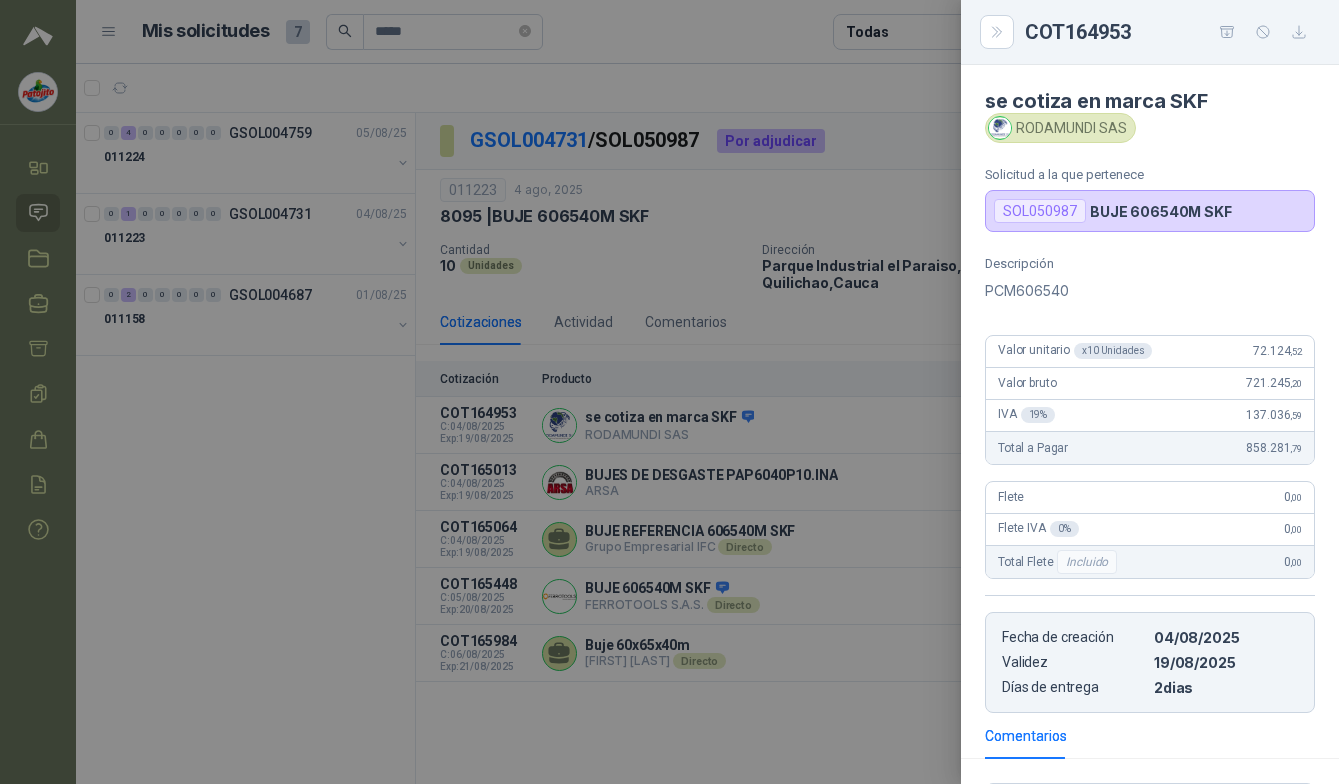 click at bounding box center (669, 392) 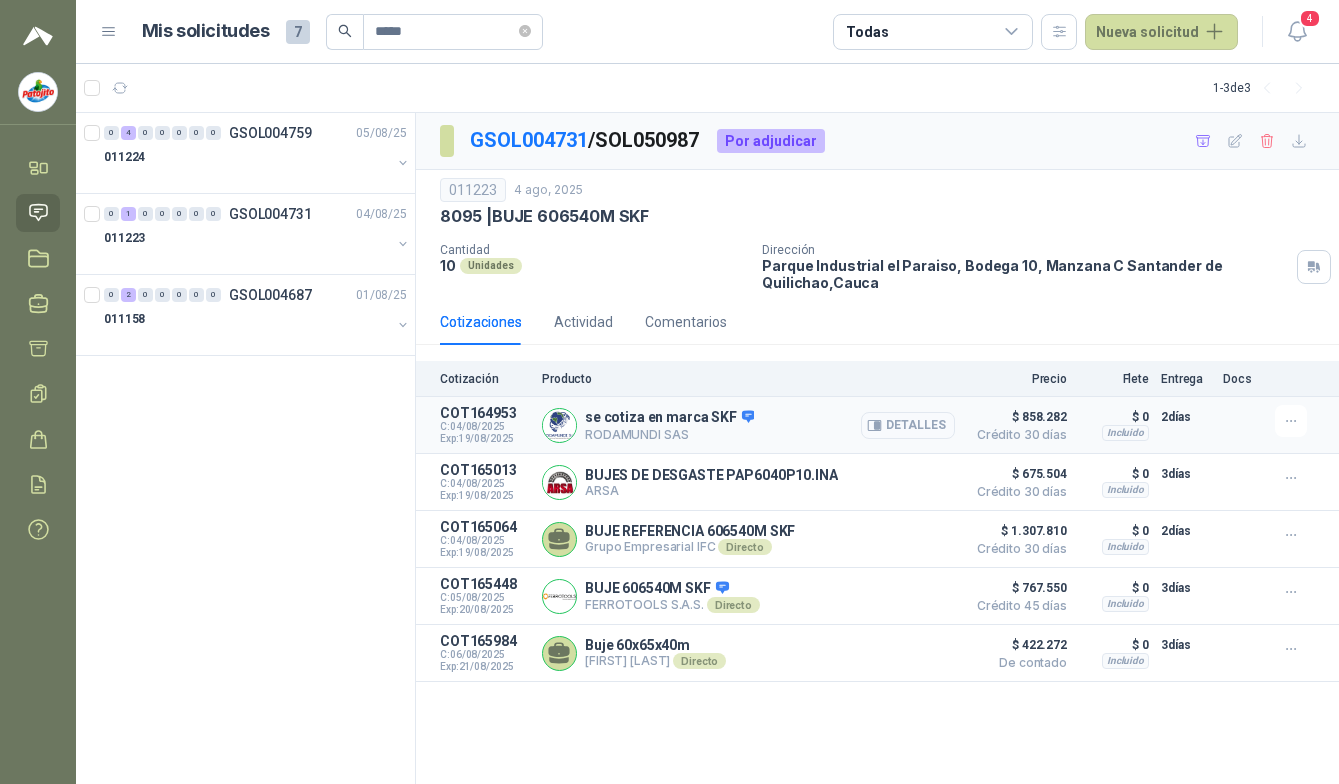 click on "Detalles" at bounding box center (908, 425) 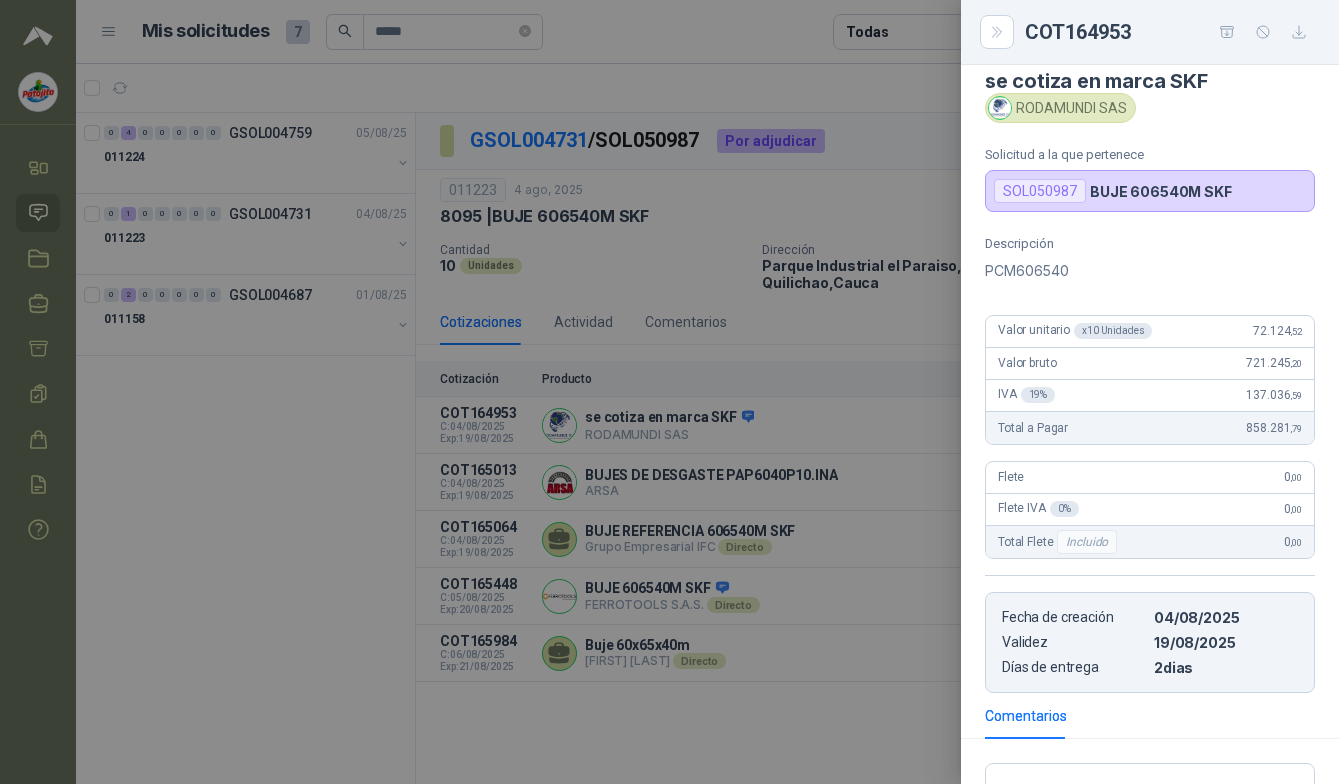 scroll, scrollTop: 0, scrollLeft: 0, axis: both 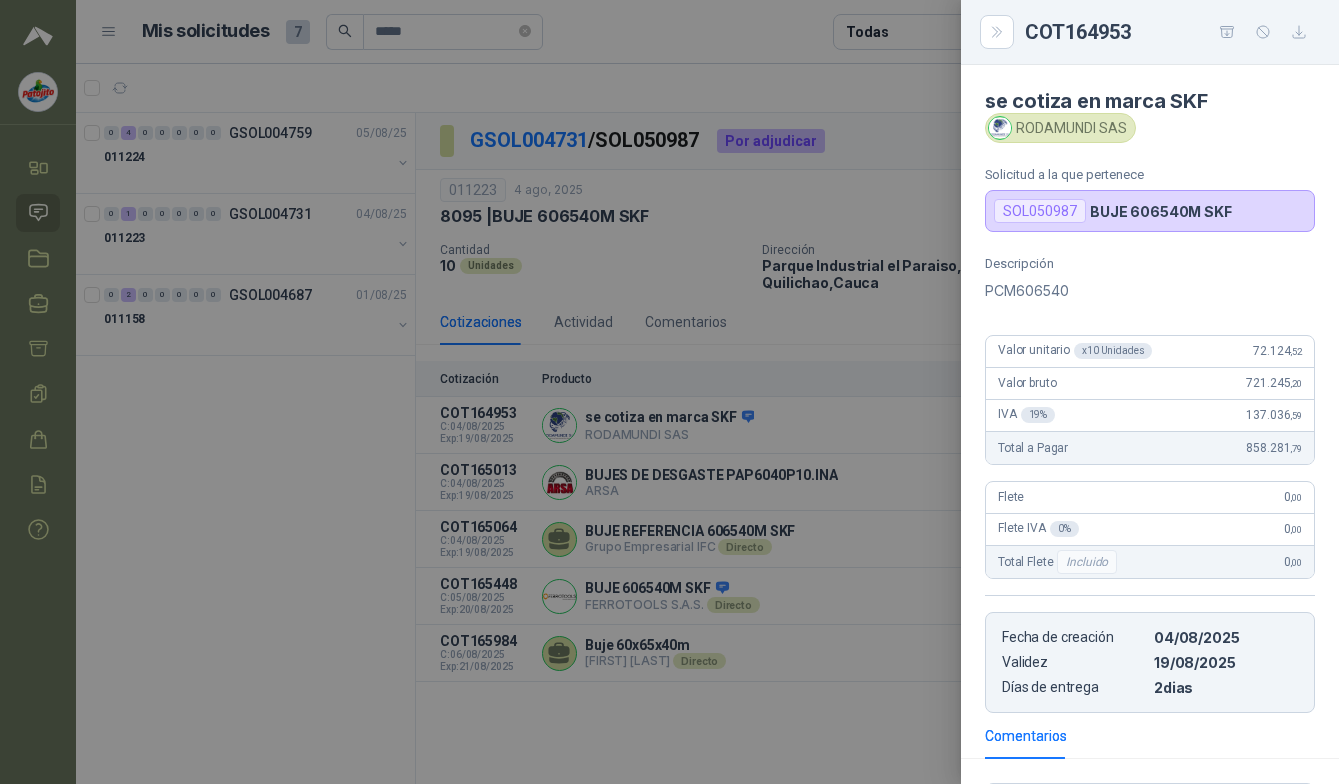 click at bounding box center [669, 392] 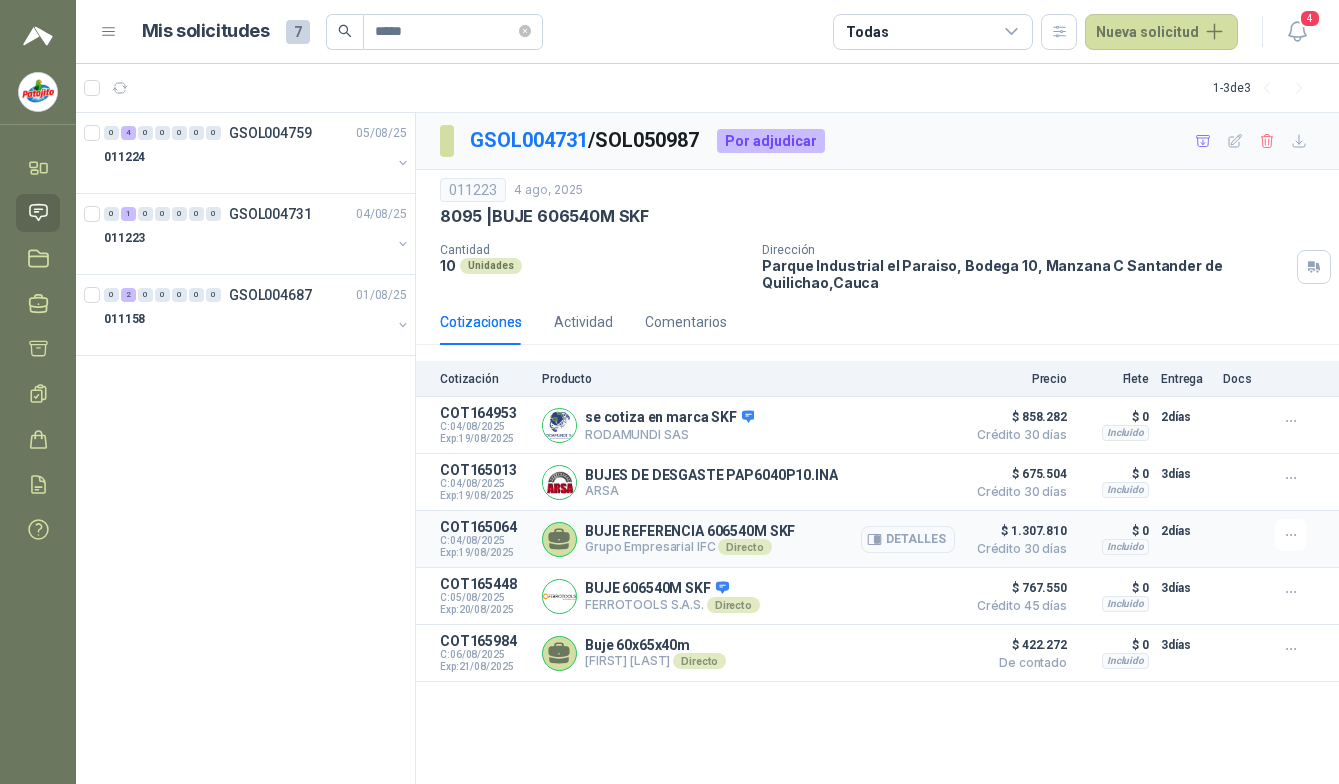 click on "Detalles" at bounding box center (908, 539) 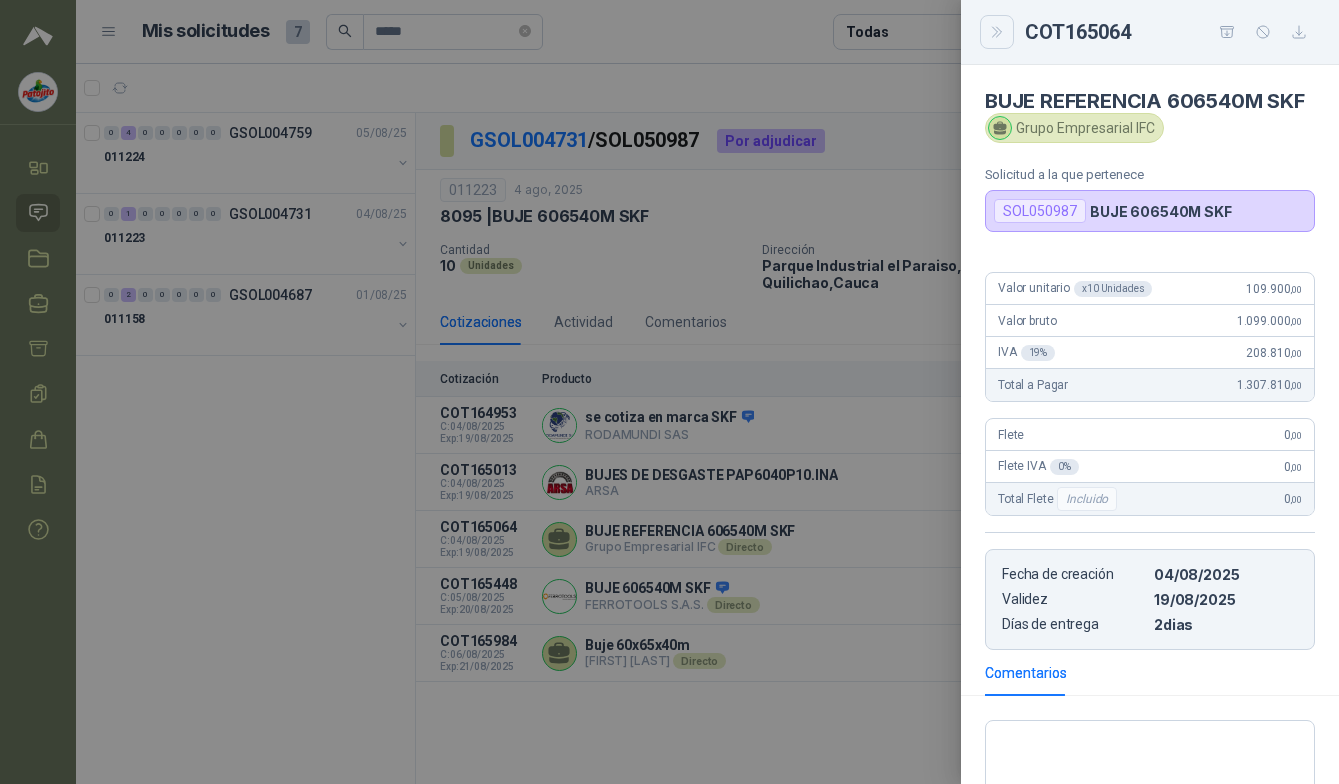 click at bounding box center (997, 32) 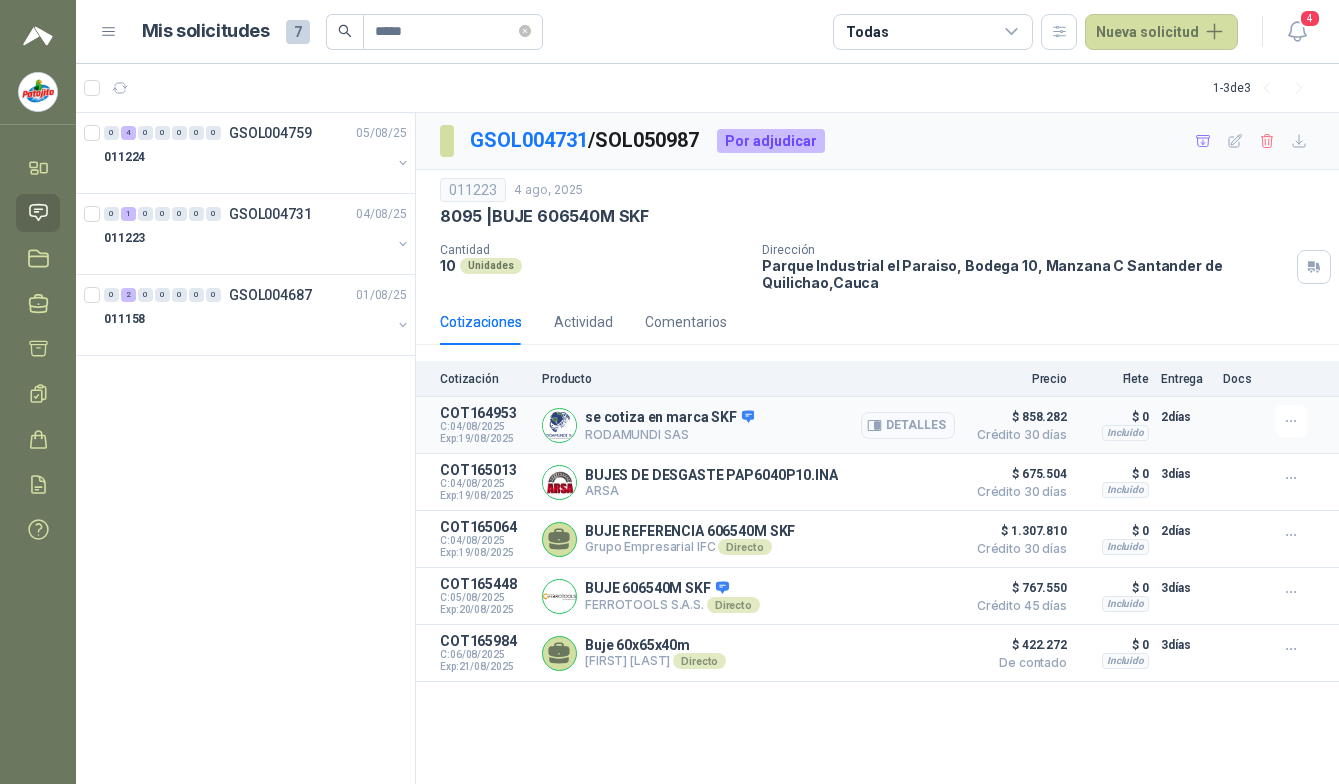 click on "Detalles" at bounding box center [908, 425] 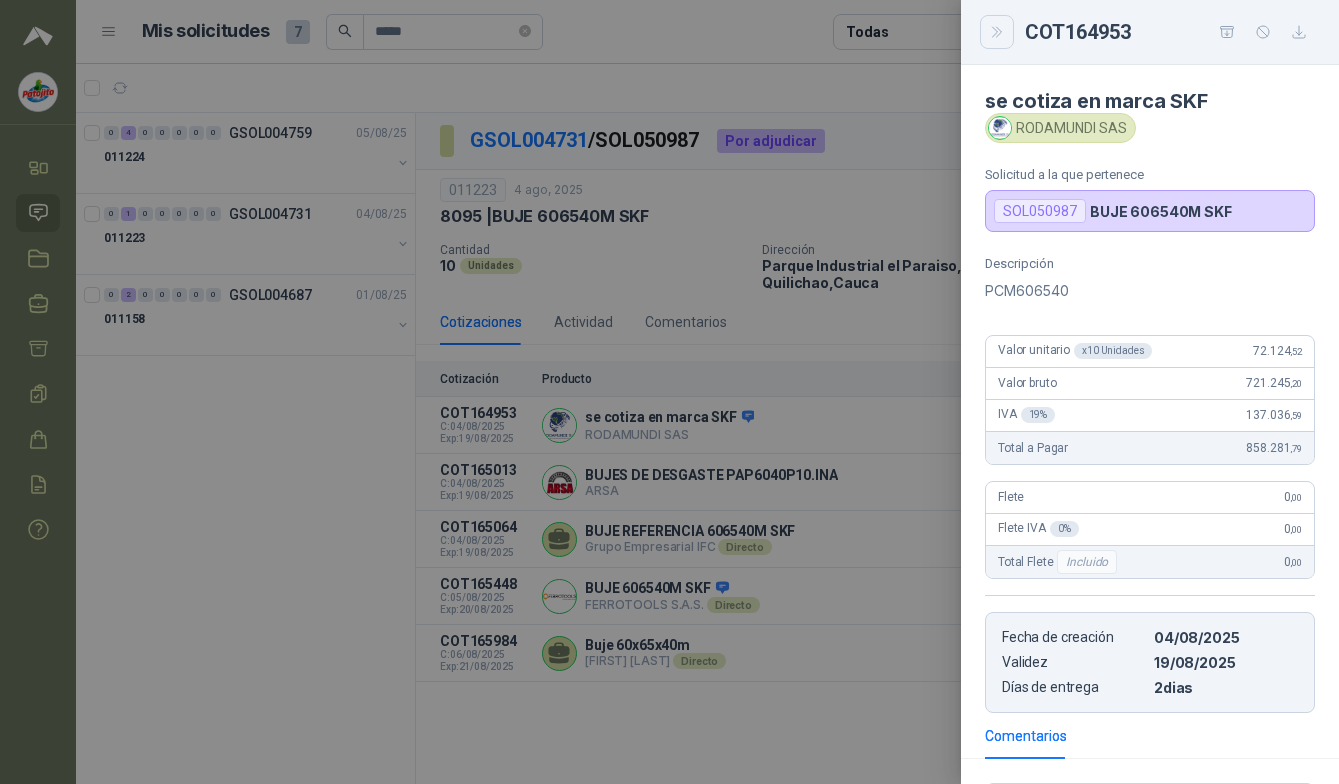 click 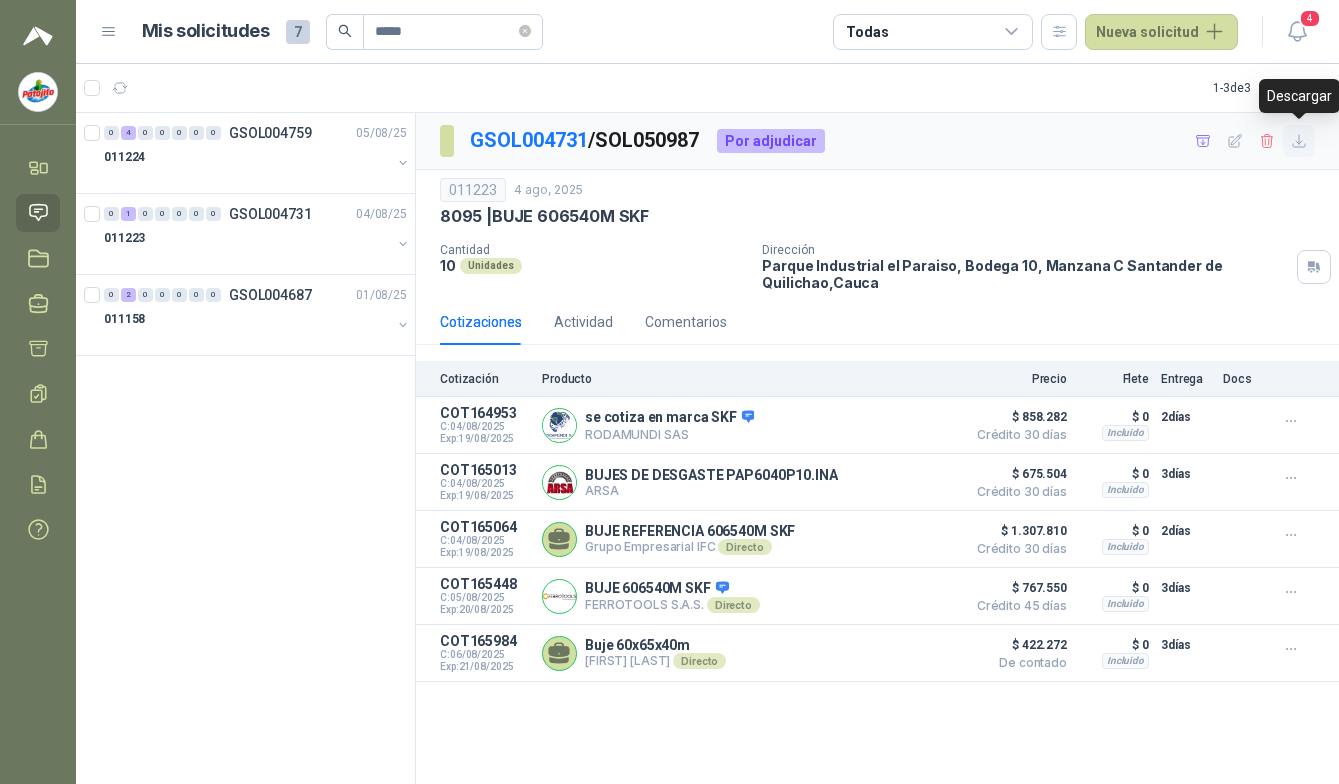 click 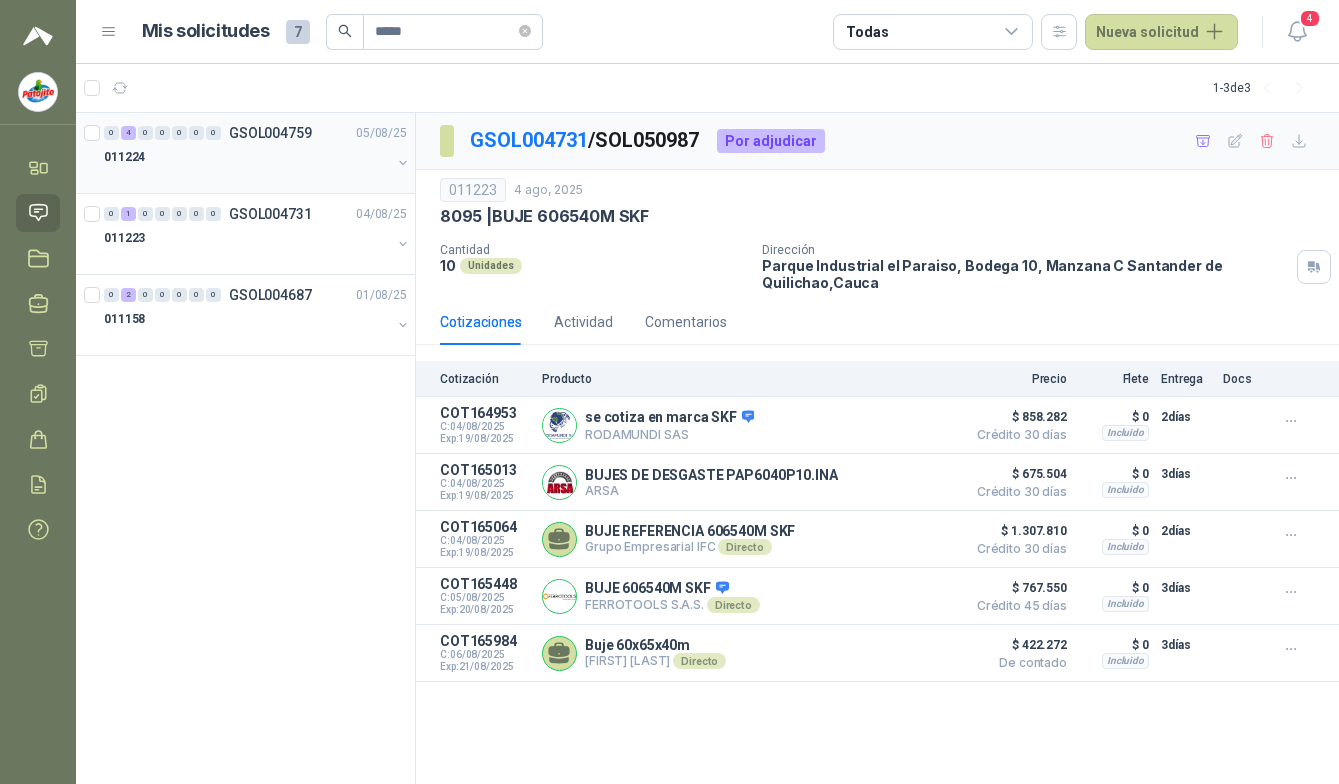 click on "011224" at bounding box center [247, 157] 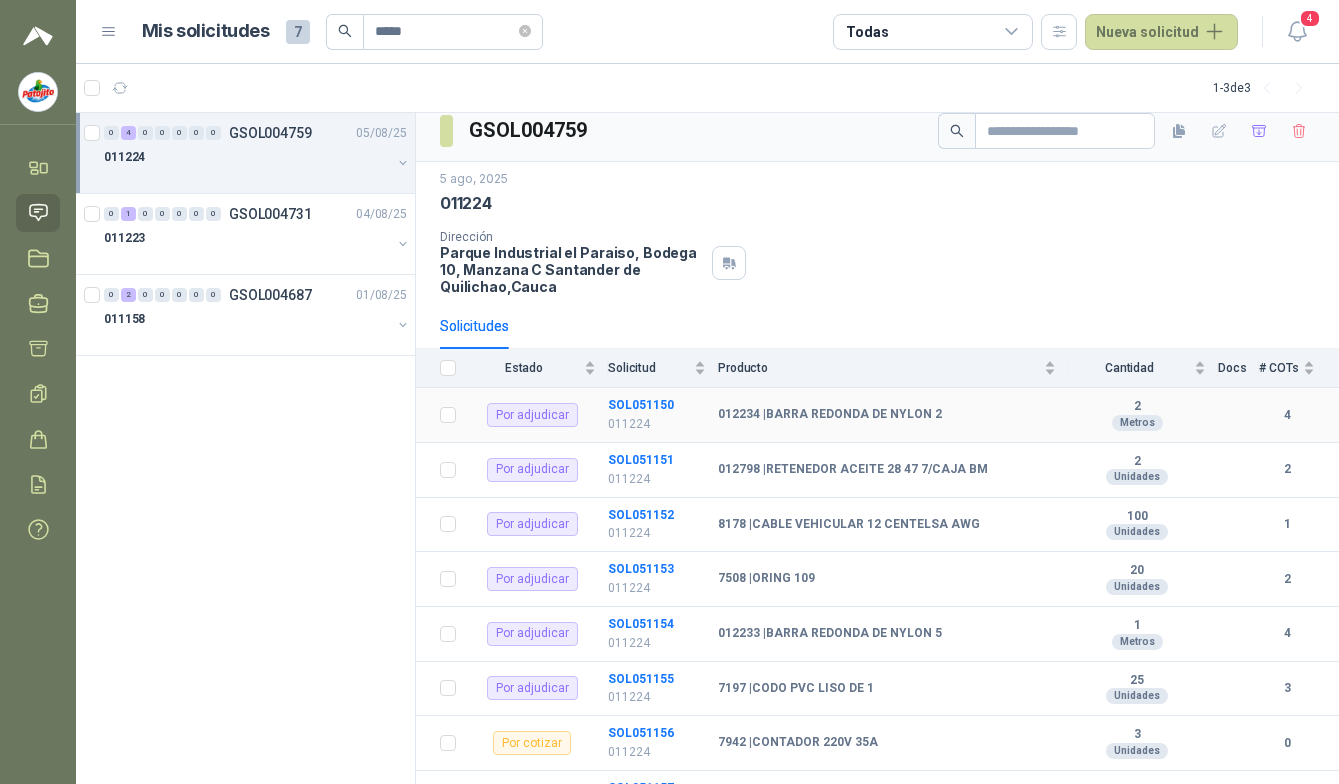 scroll, scrollTop: 0, scrollLeft: 0, axis: both 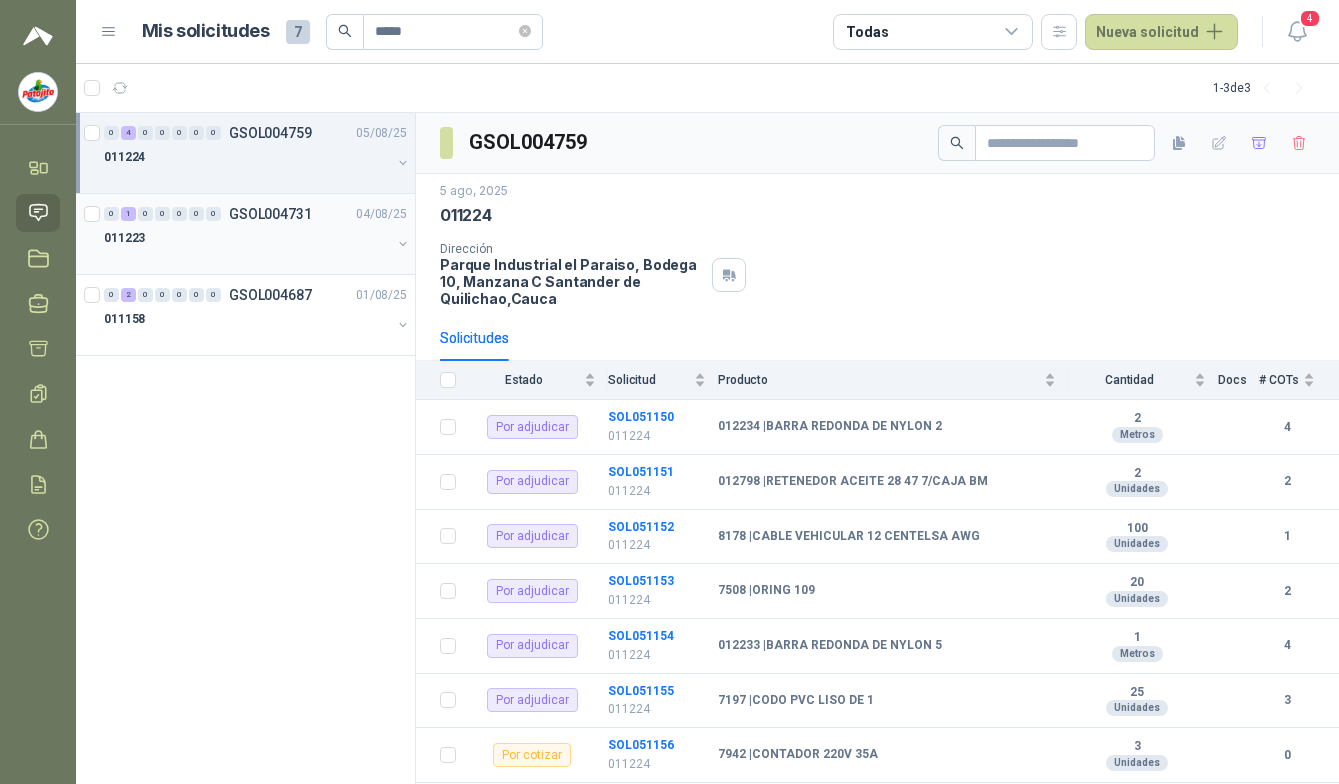 click on "011223" at bounding box center (247, 238) 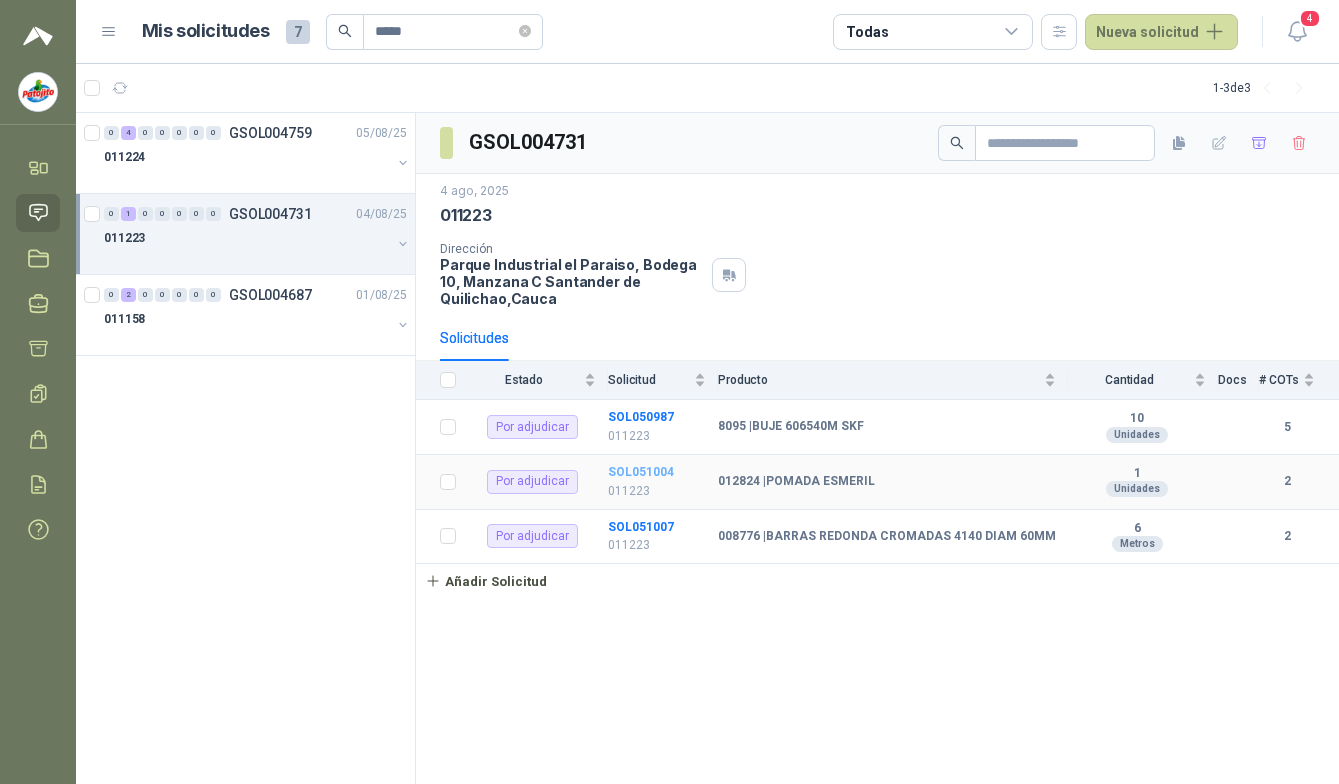 click on "SOL051004" at bounding box center [641, 472] 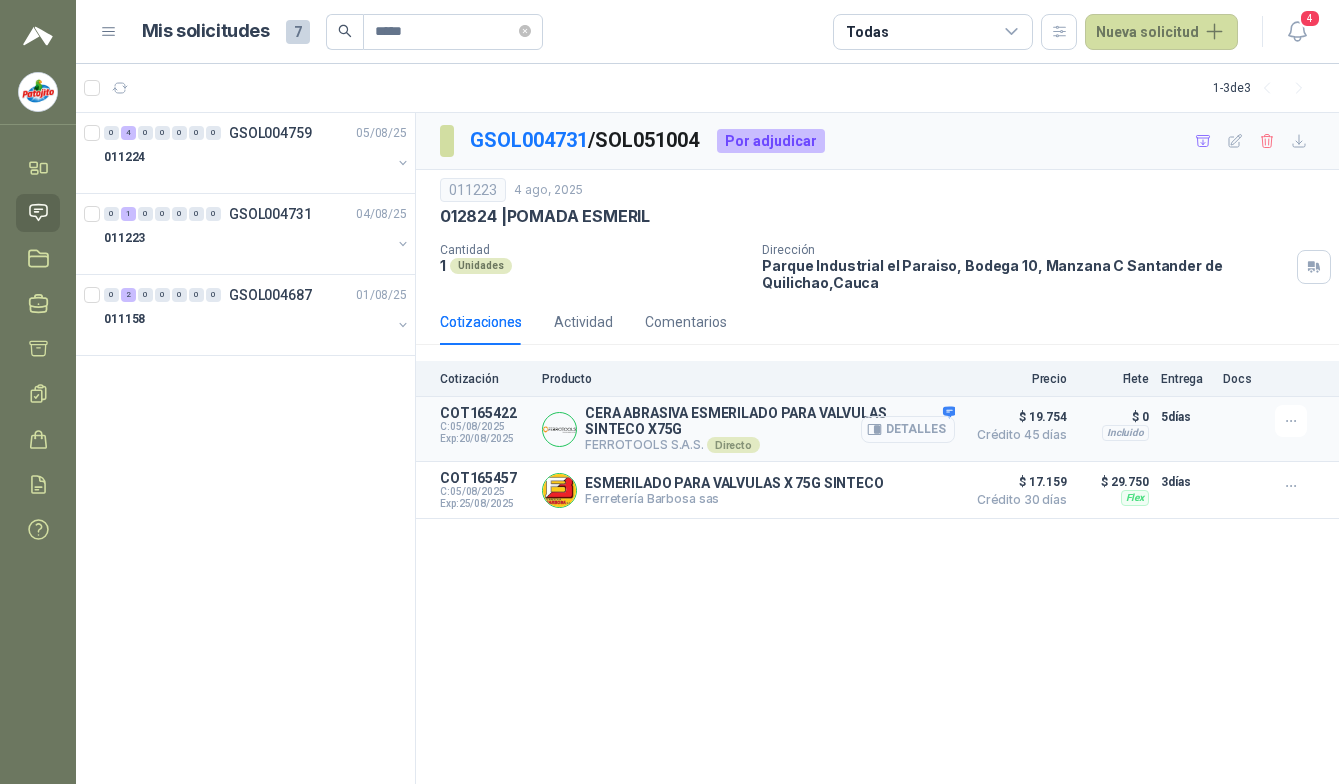 click on "Detalles" at bounding box center [908, 429] 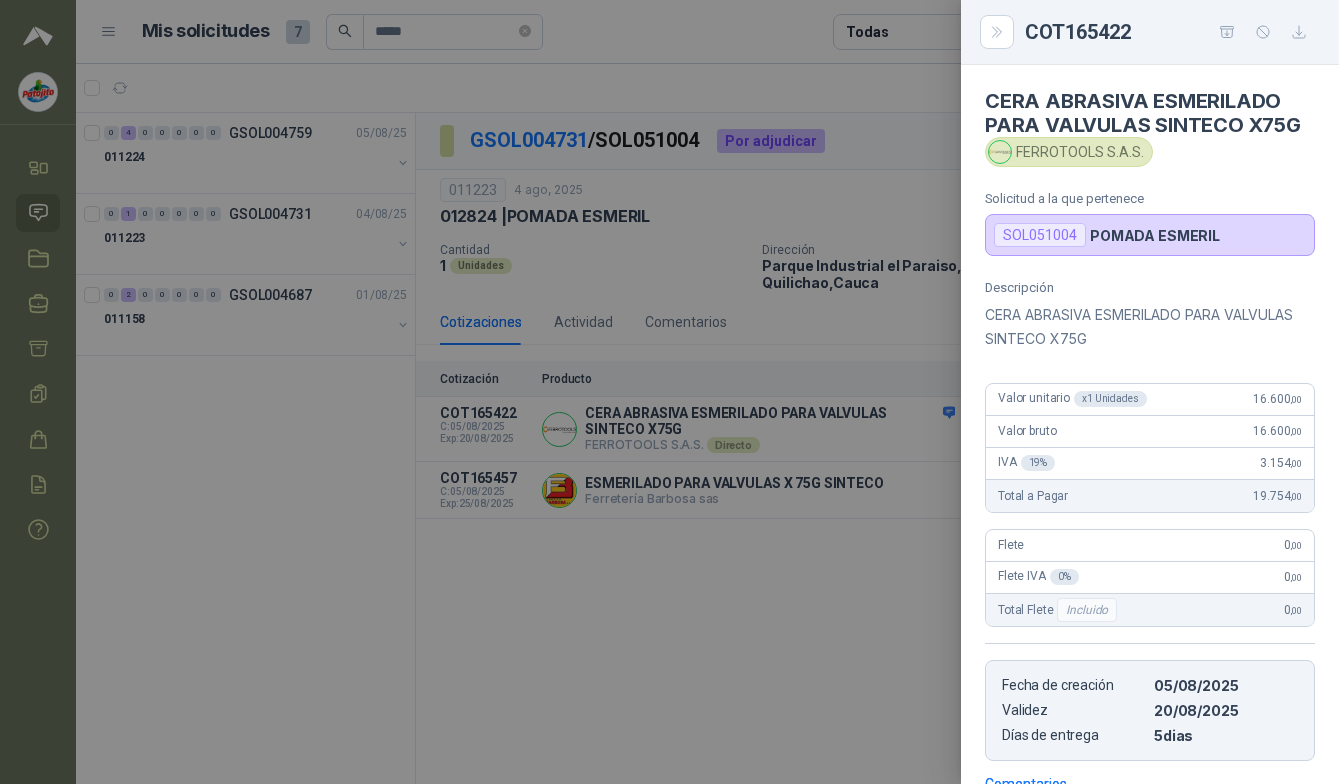 click at bounding box center [669, 392] 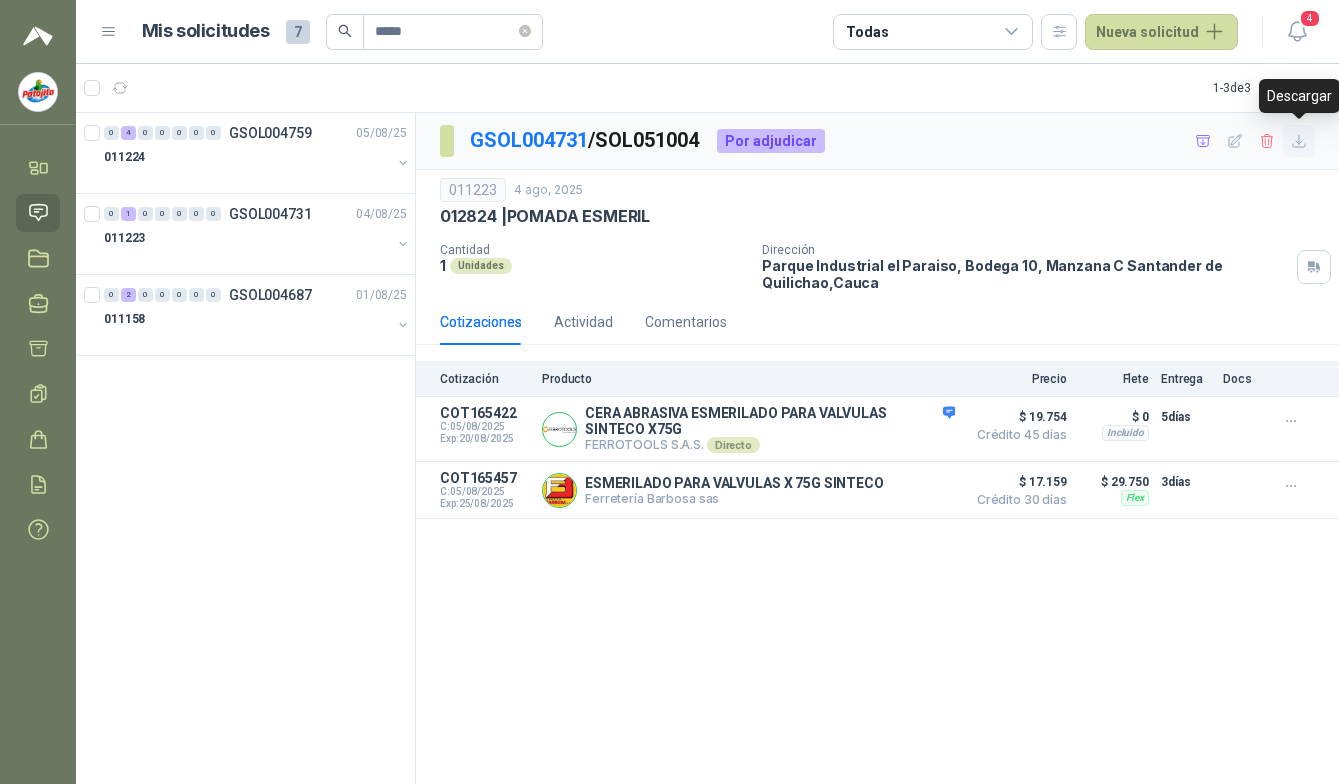 click 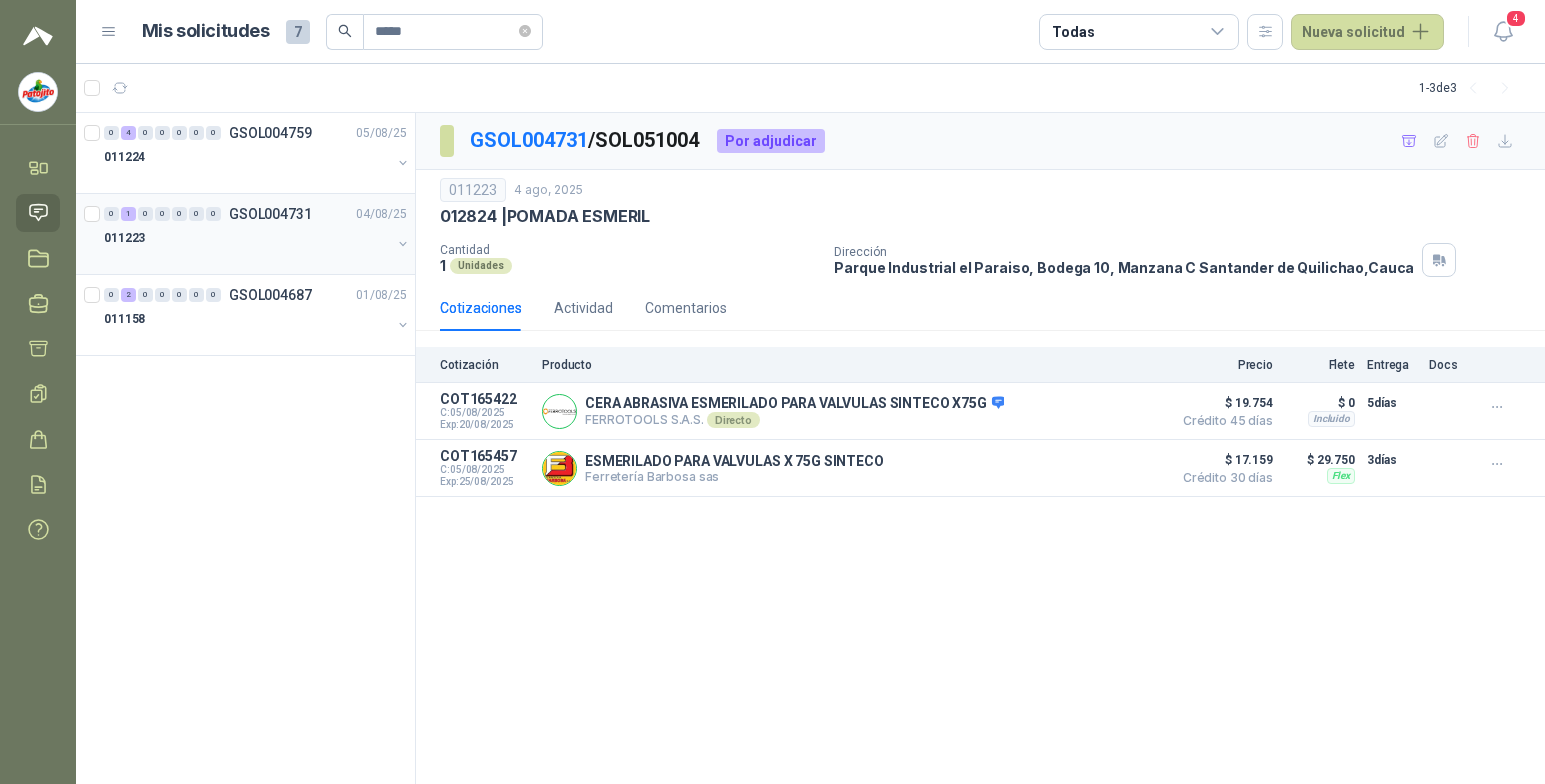click on "011223" at bounding box center (247, 238) 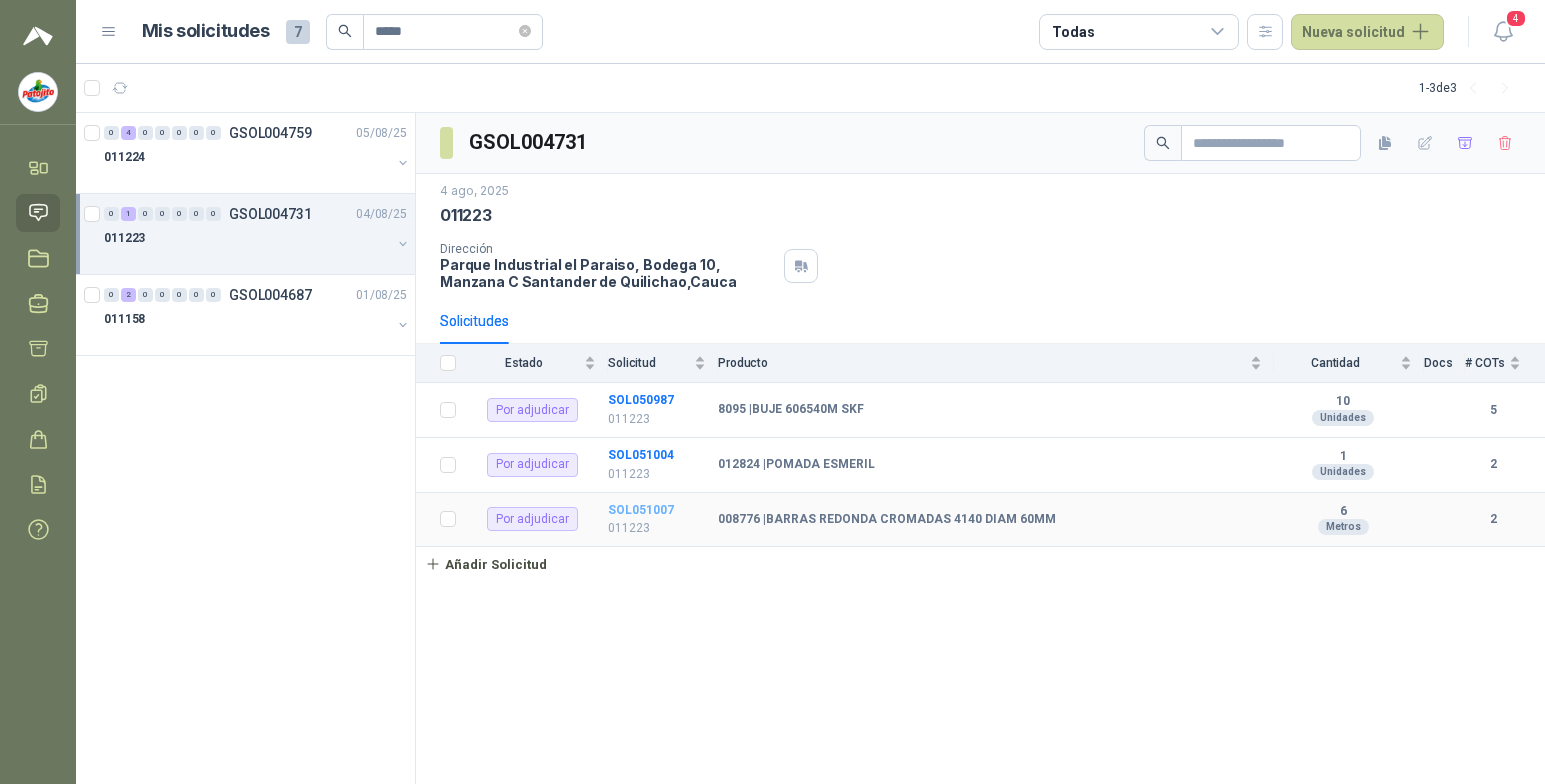 click on "SOL051007" at bounding box center [641, 510] 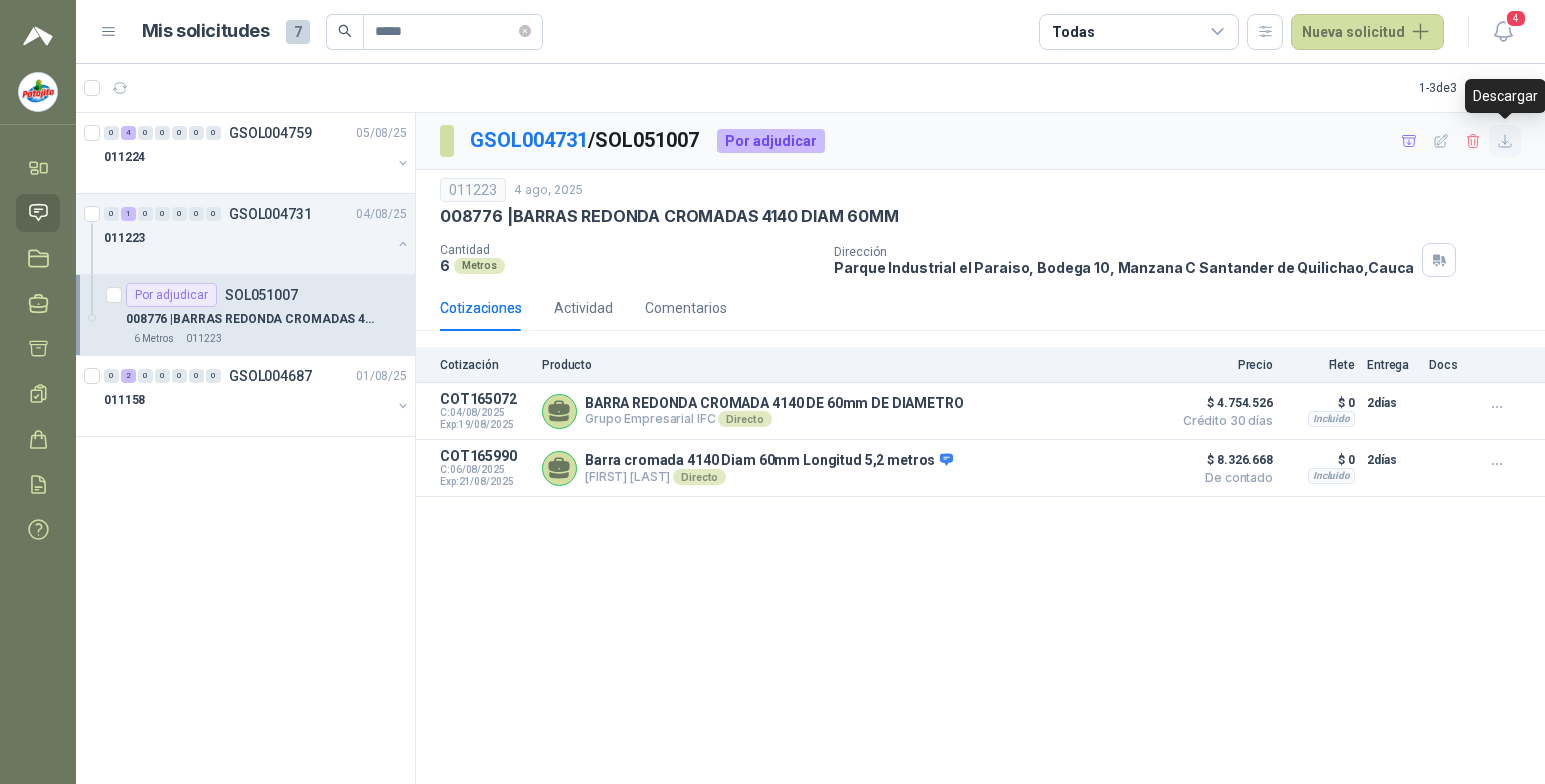 click 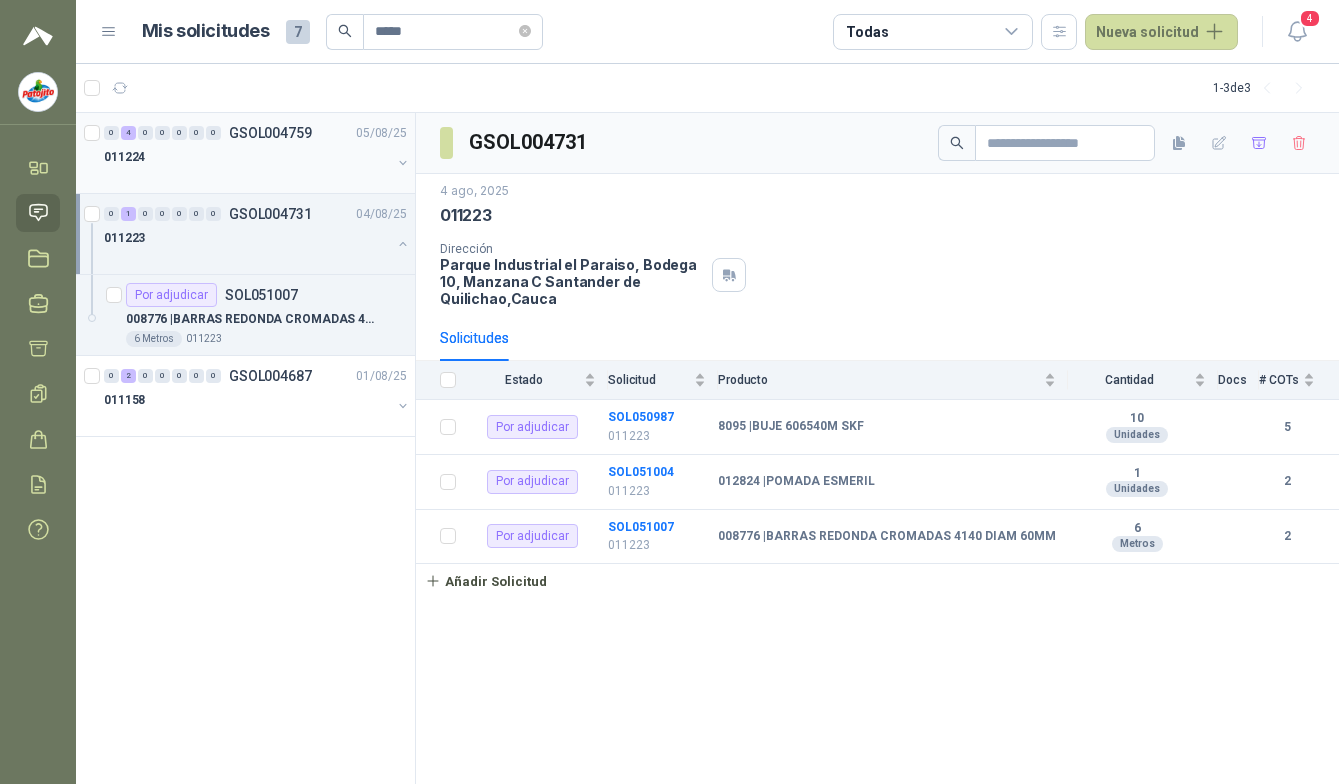 click on "011224" at bounding box center [247, 157] 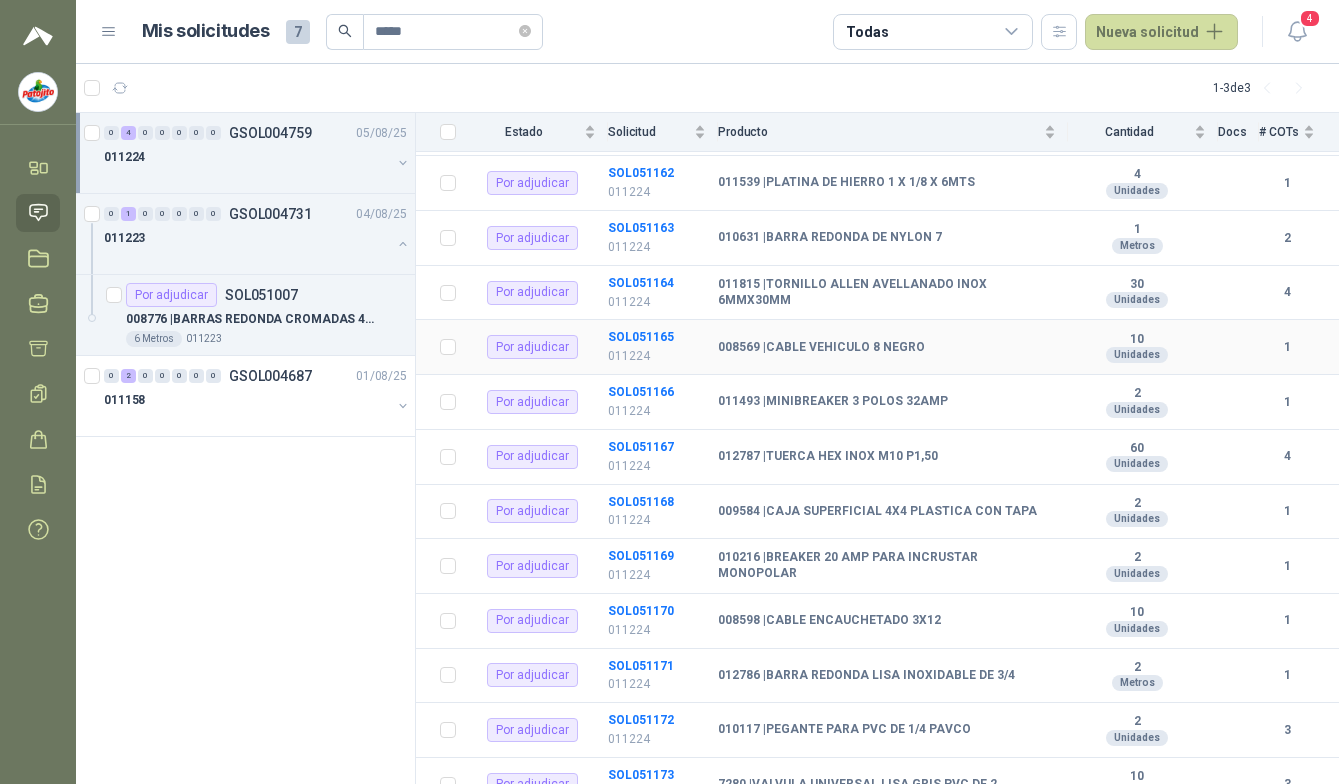 scroll, scrollTop: 1000, scrollLeft: 0, axis: vertical 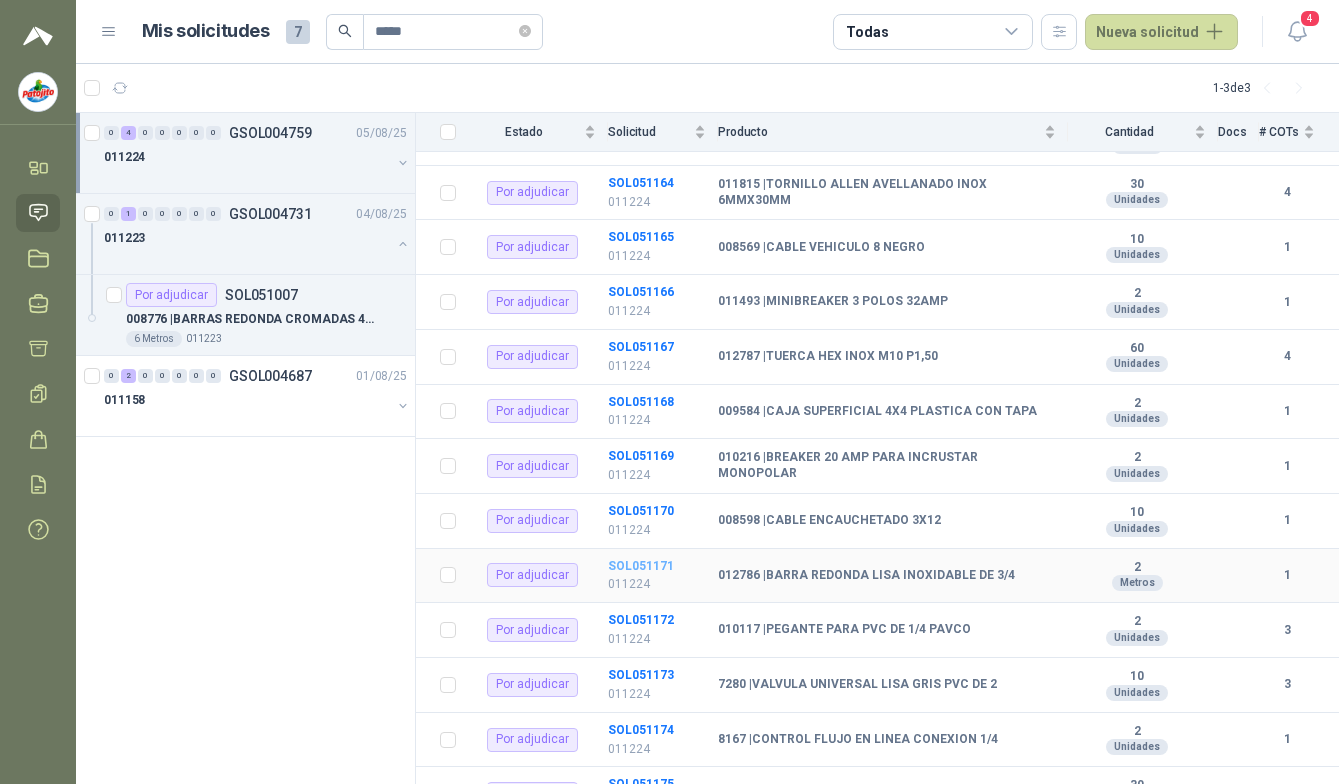 click on "SOL051171" at bounding box center [641, 566] 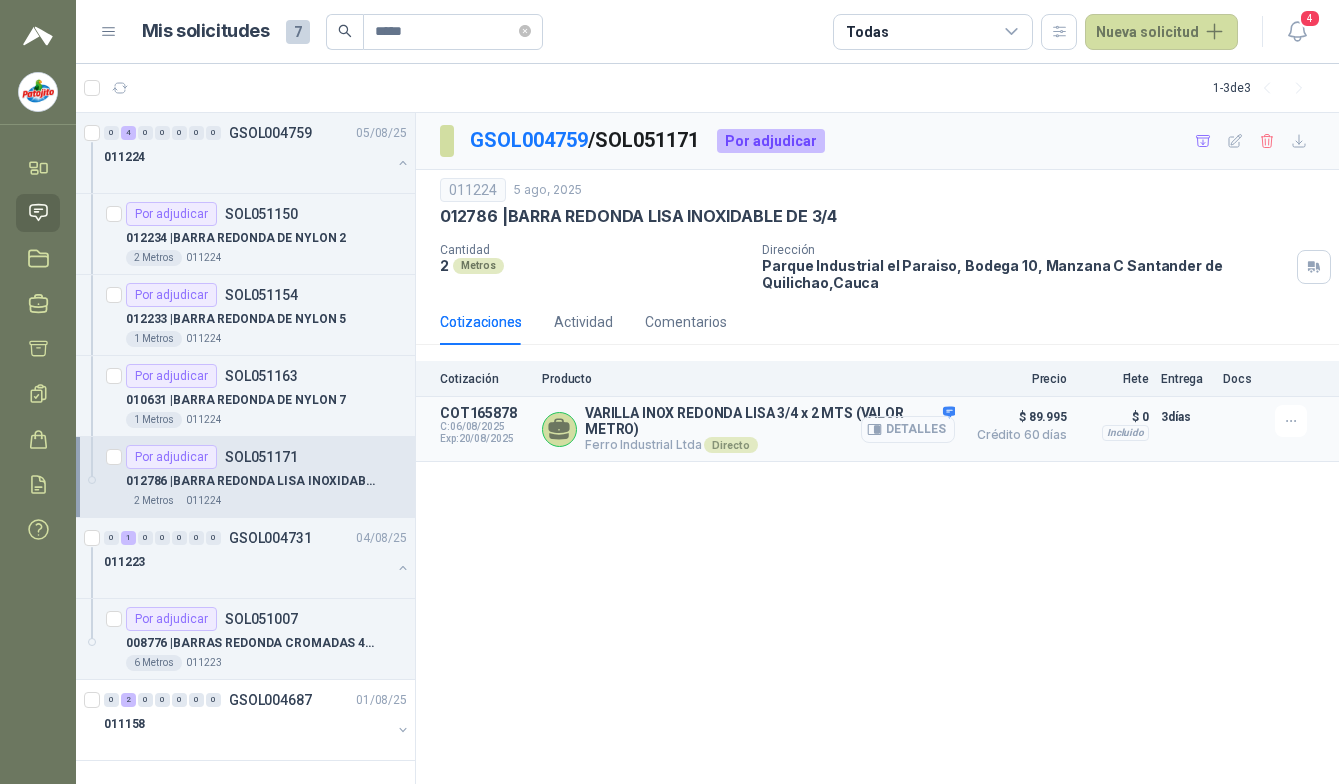 click on "Detalles" at bounding box center (908, 429) 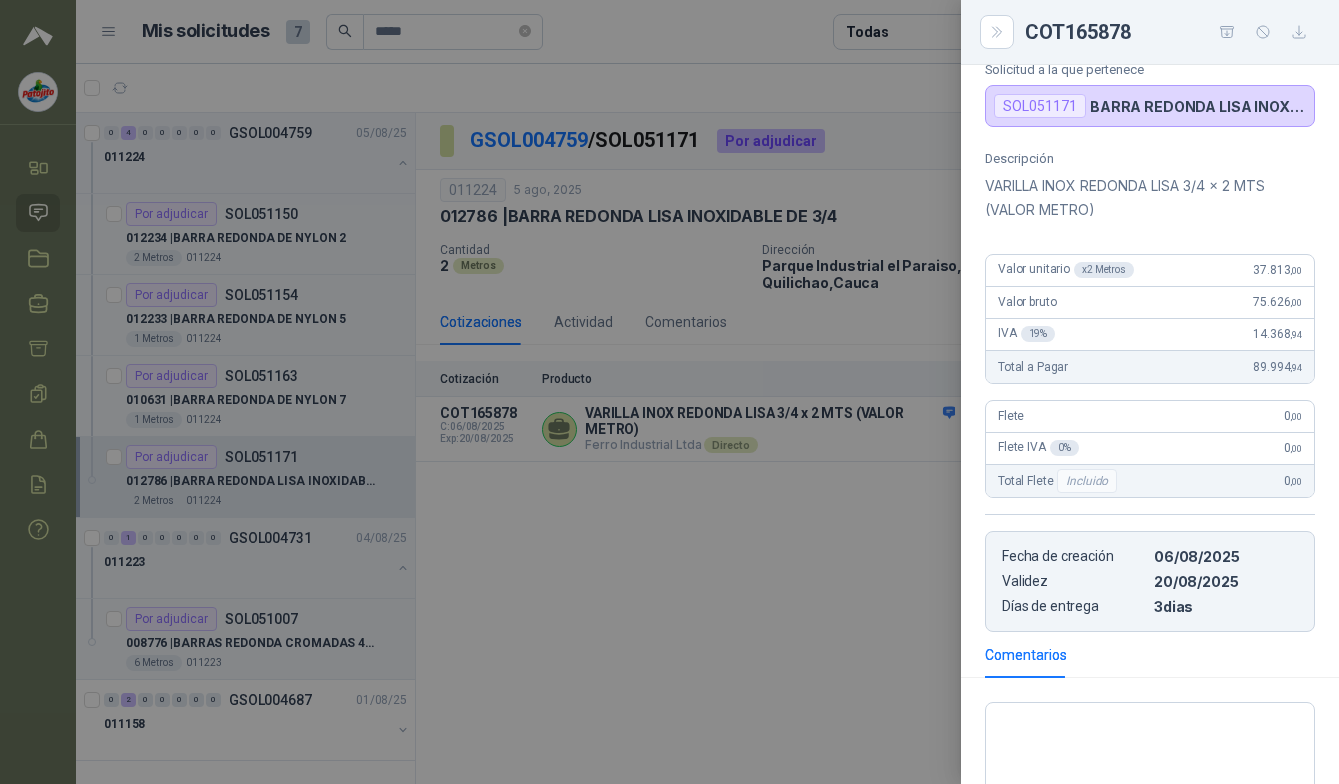 scroll, scrollTop: 100, scrollLeft: 0, axis: vertical 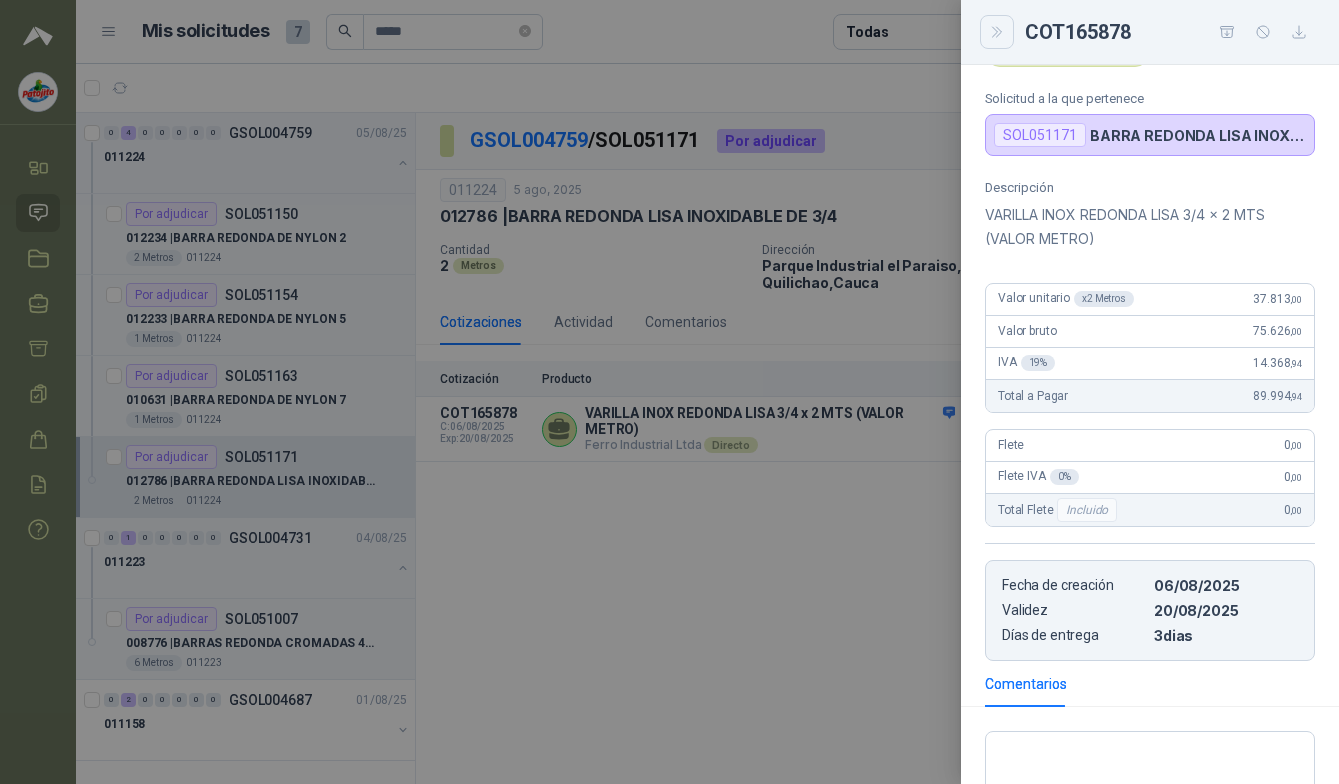 click 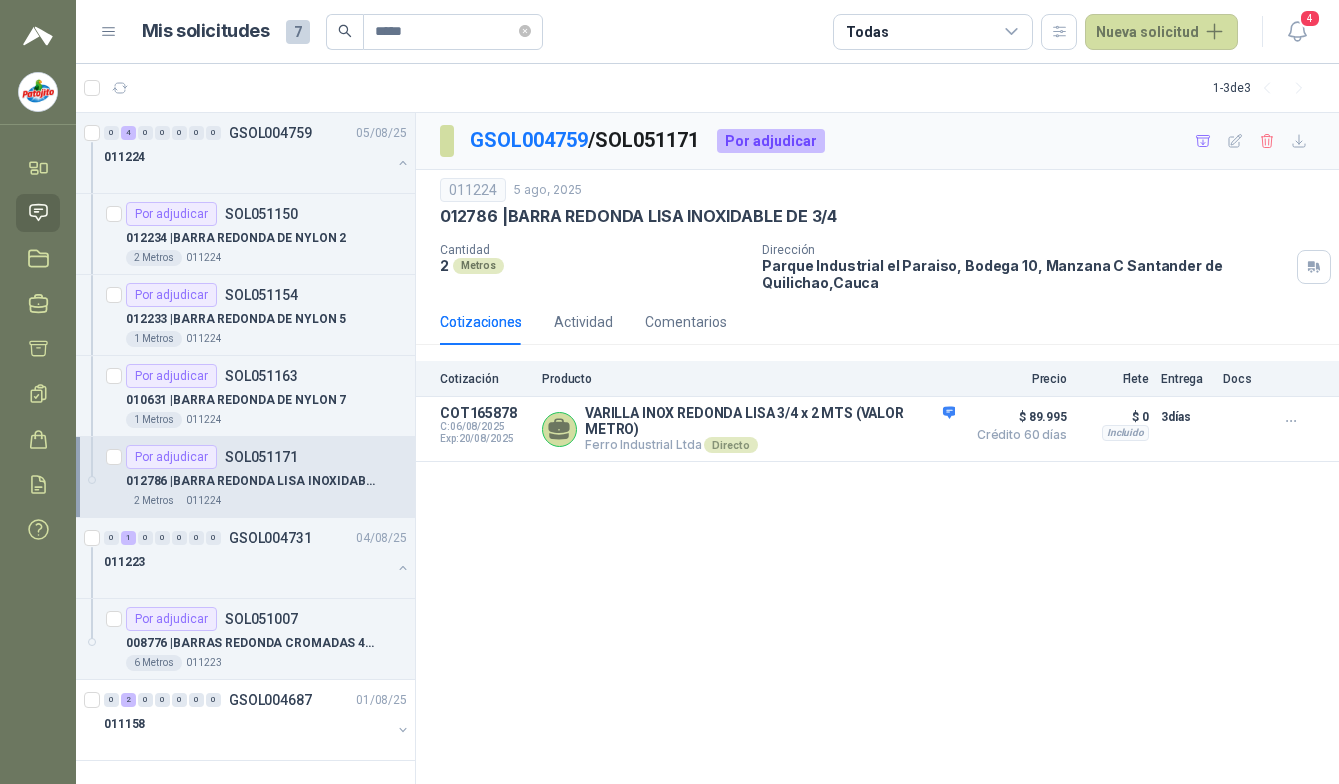 type 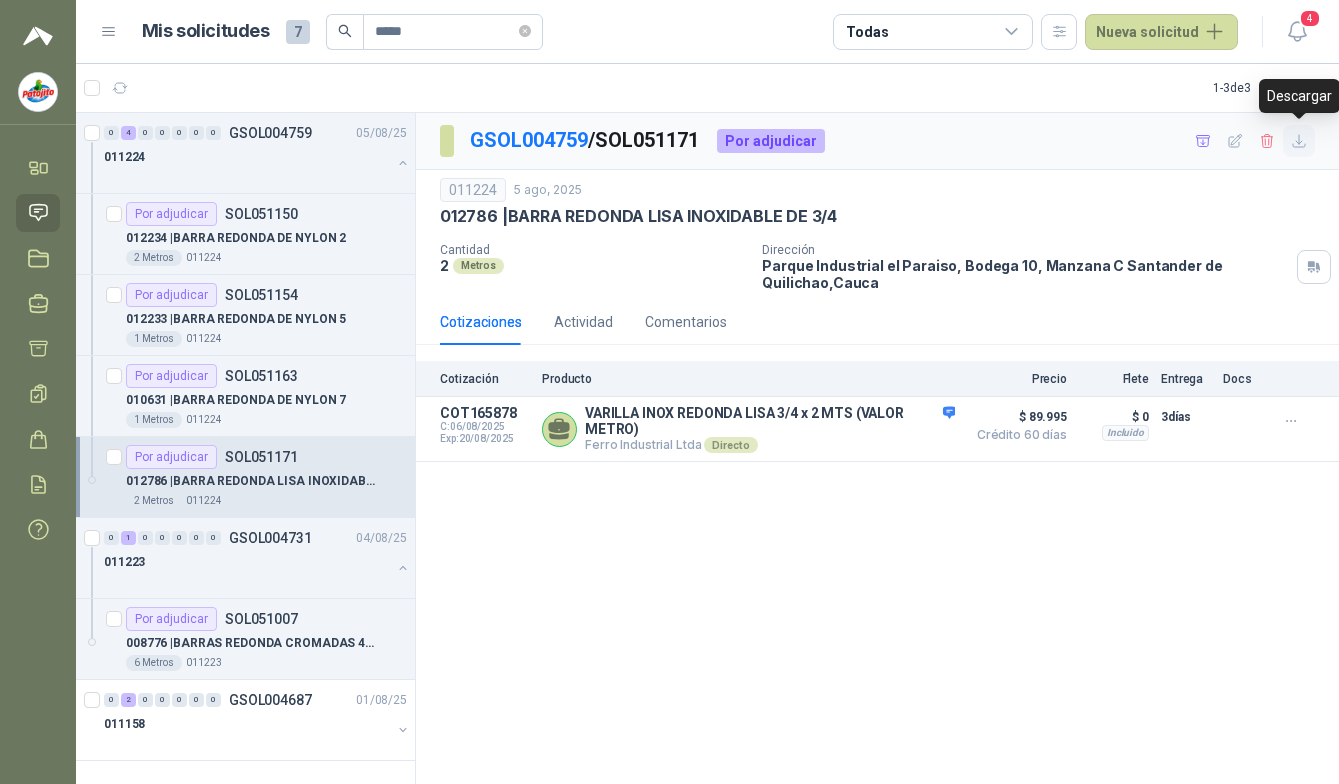 click at bounding box center [1299, 141] 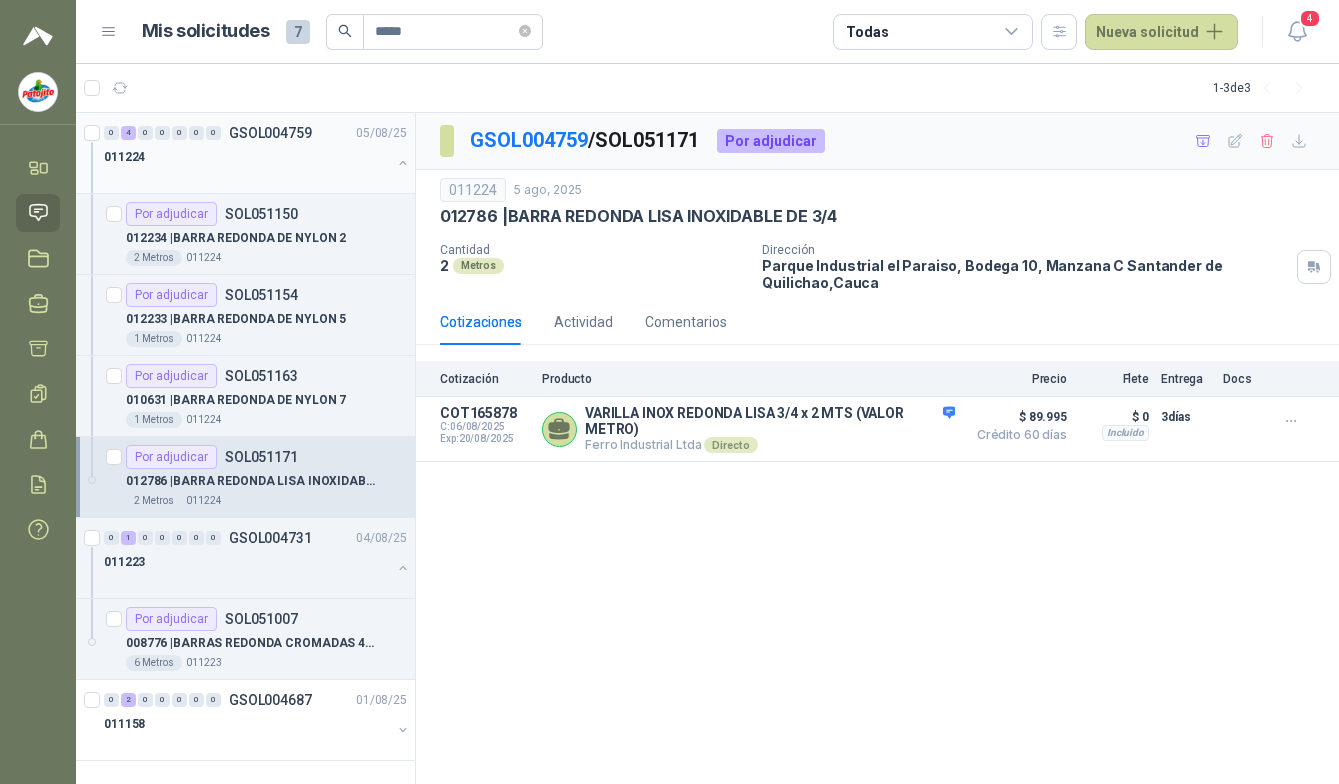 click on "011224" at bounding box center (247, 157) 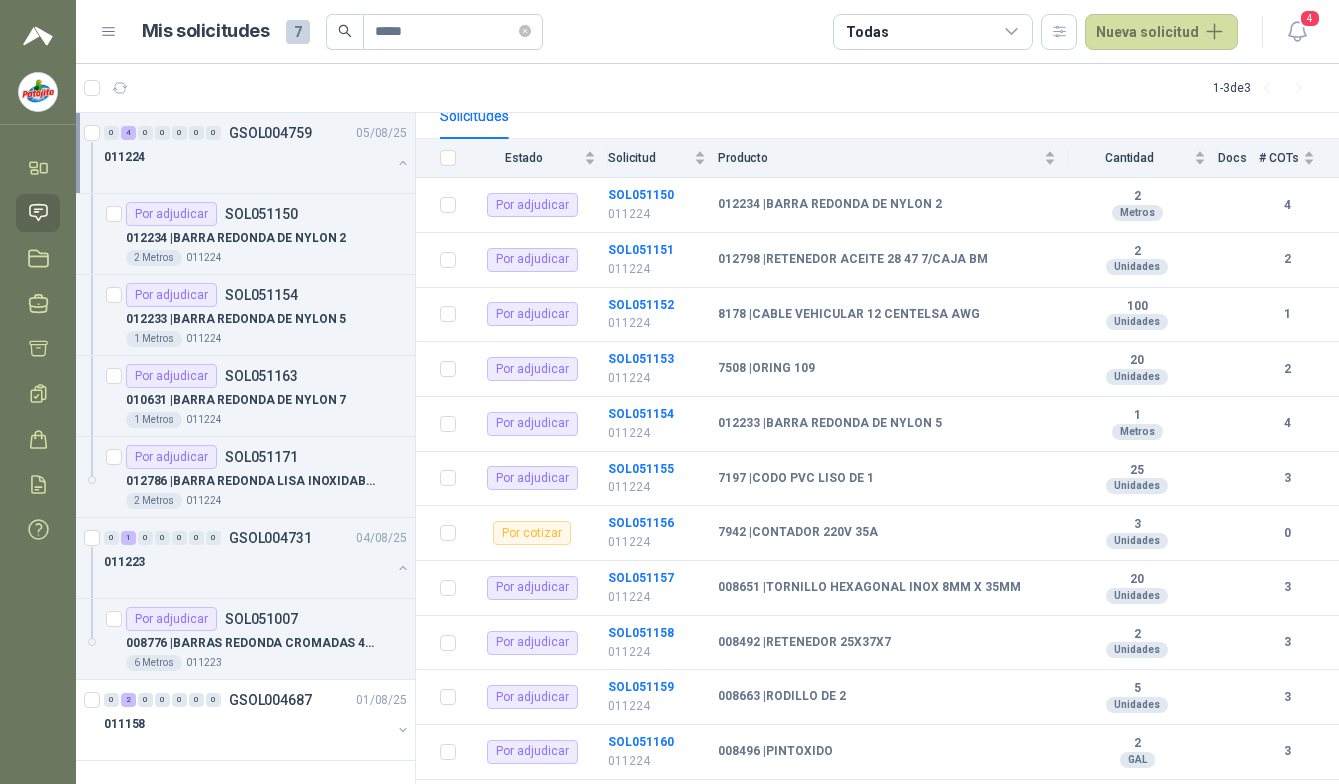 scroll, scrollTop: 176, scrollLeft: 0, axis: vertical 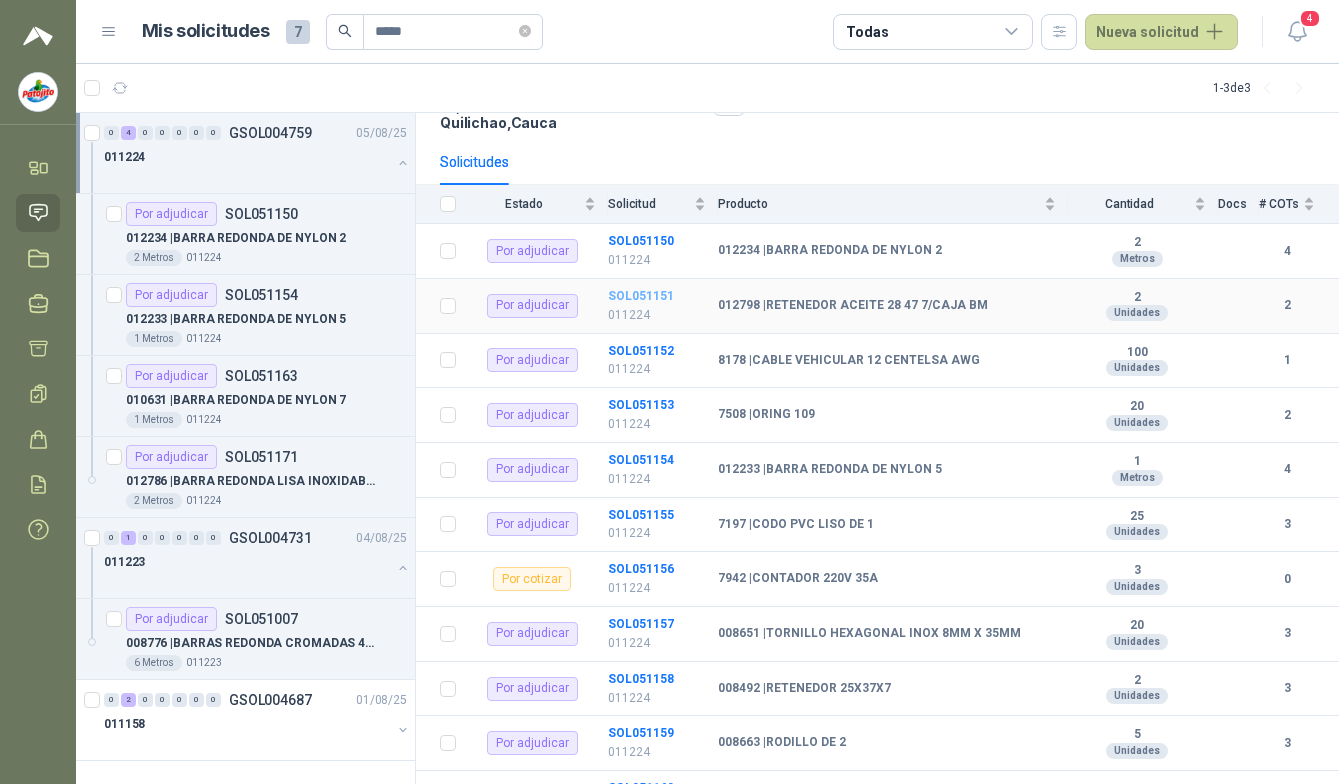 click on "SOL051151" at bounding box center (641, 296) 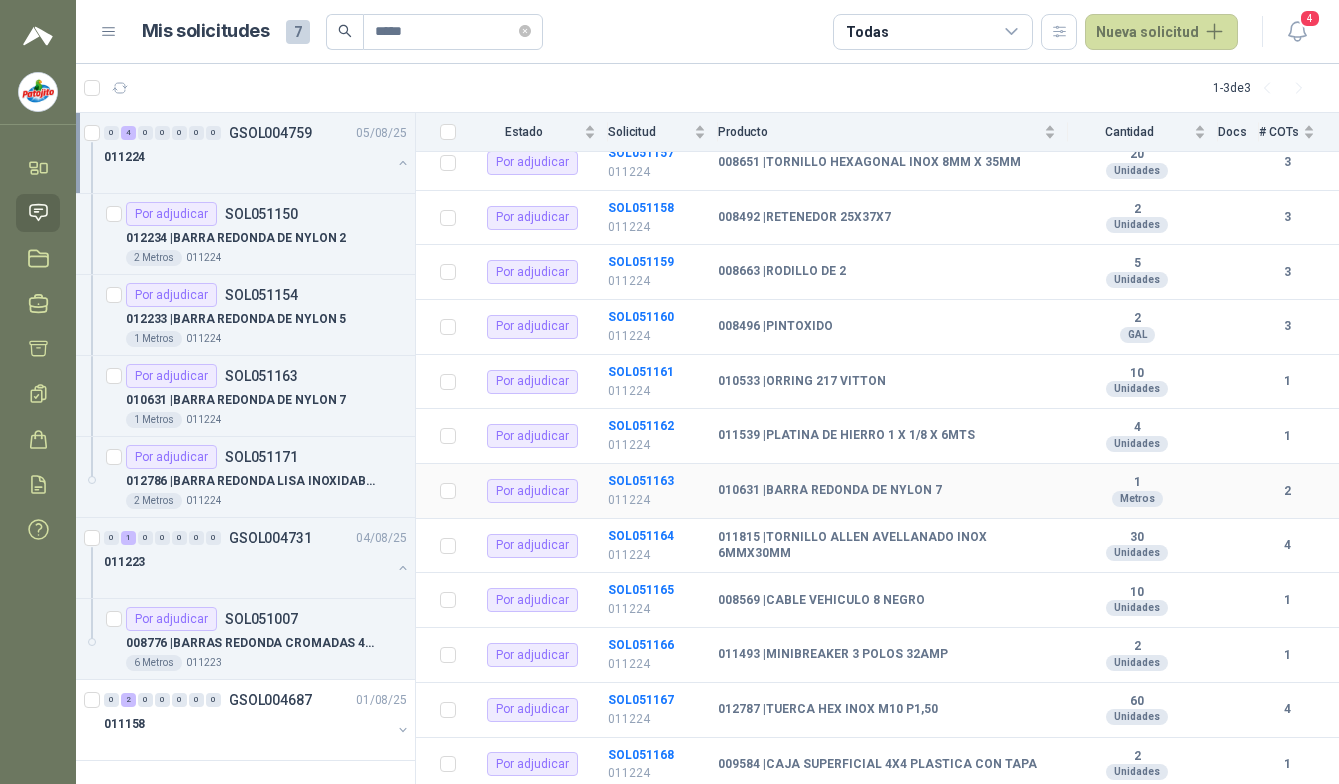 scroll, scrollTop: 700, scrollLeft: 0, axis: vertical 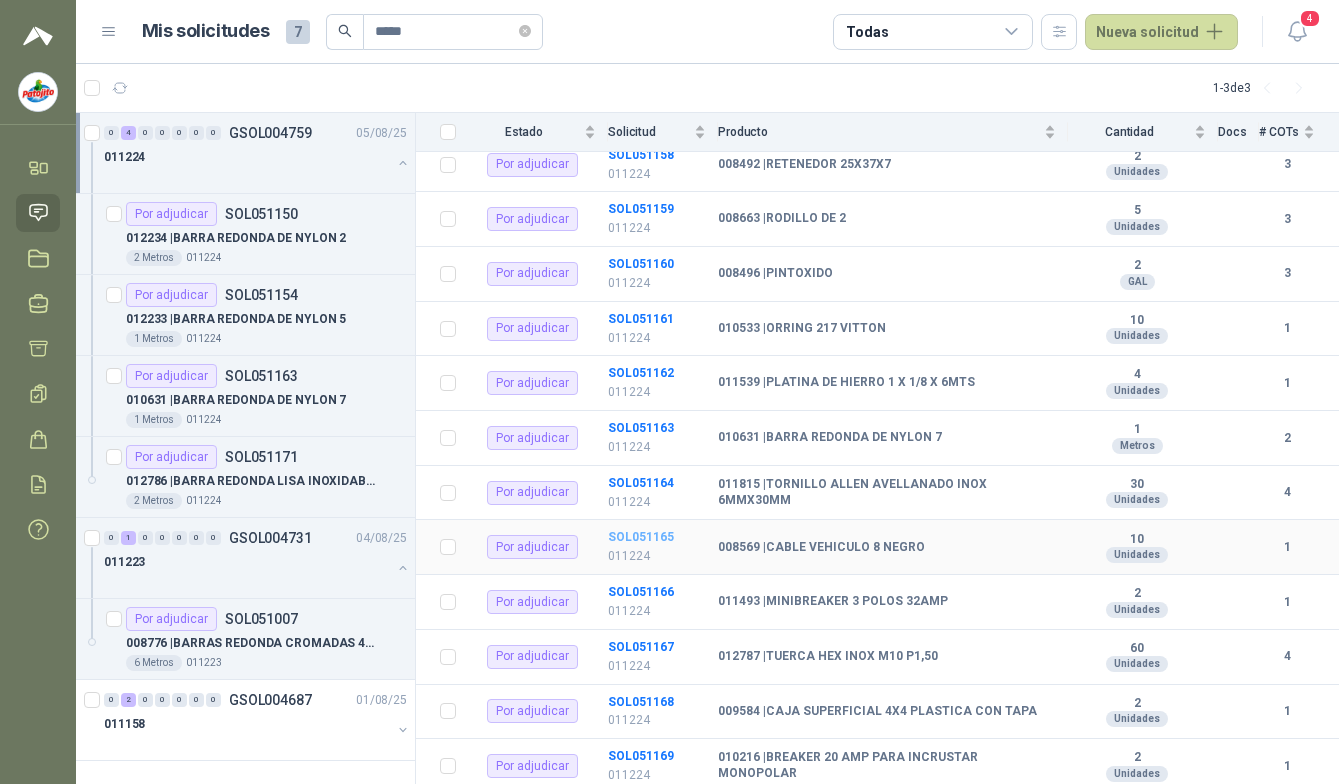 click on "SOL051165" at bounding box center [641, 537] 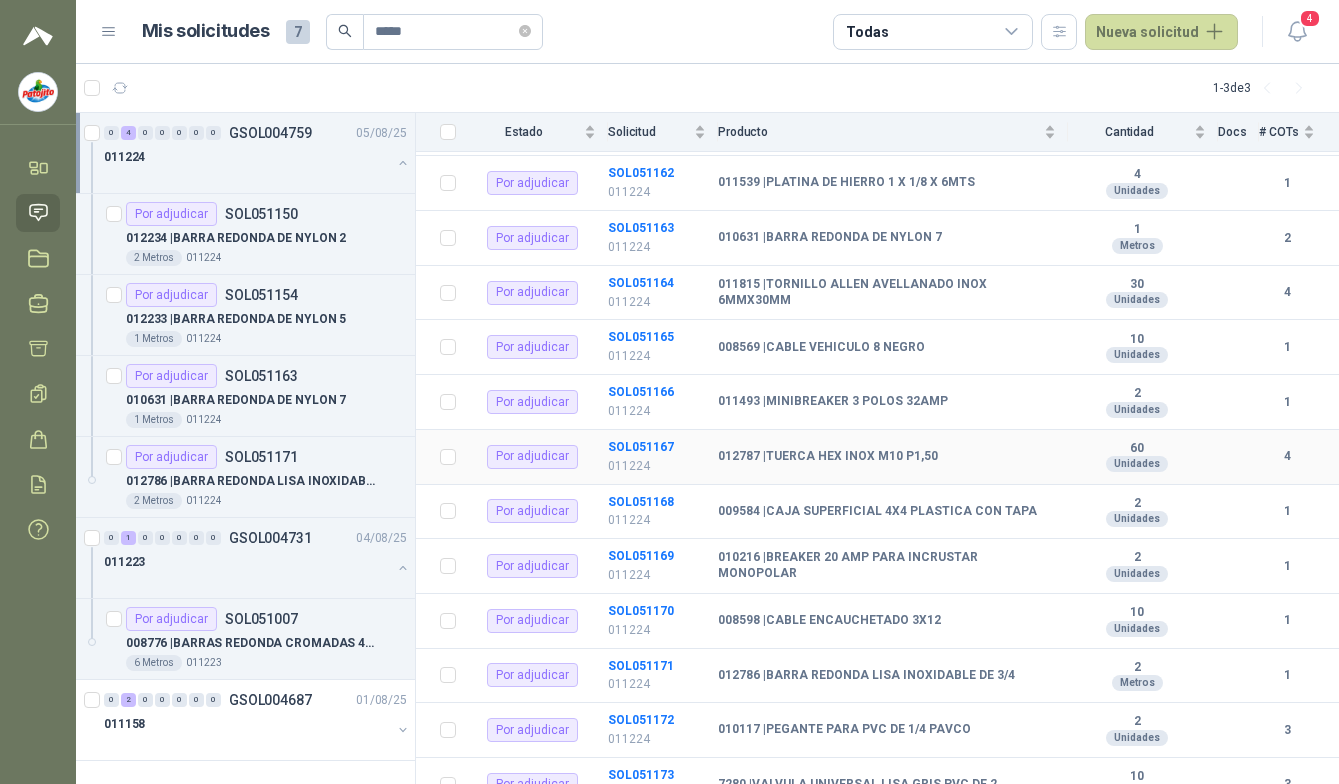 scroll, scrollTop: 1000, scrollLeft: 0, axis: vertical 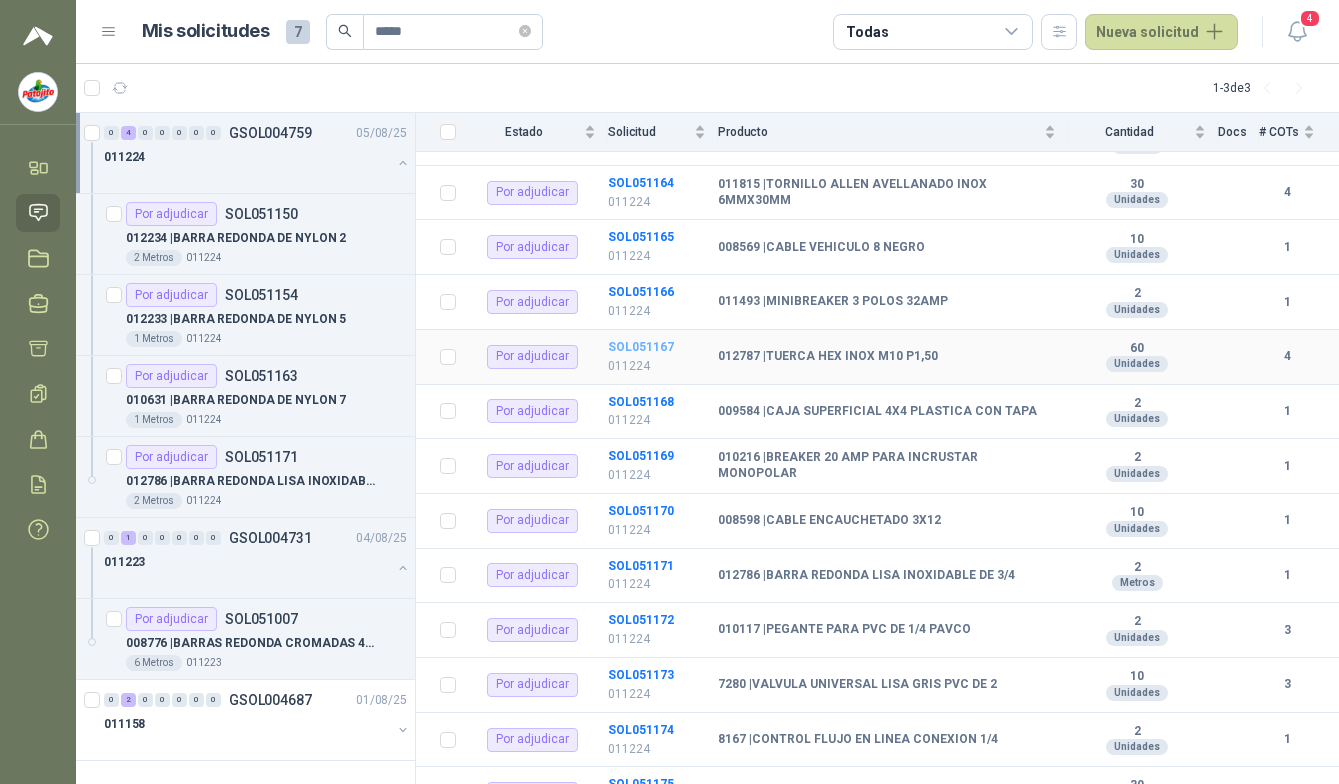 click on "SOL051167" at bounding box center [641, 347] 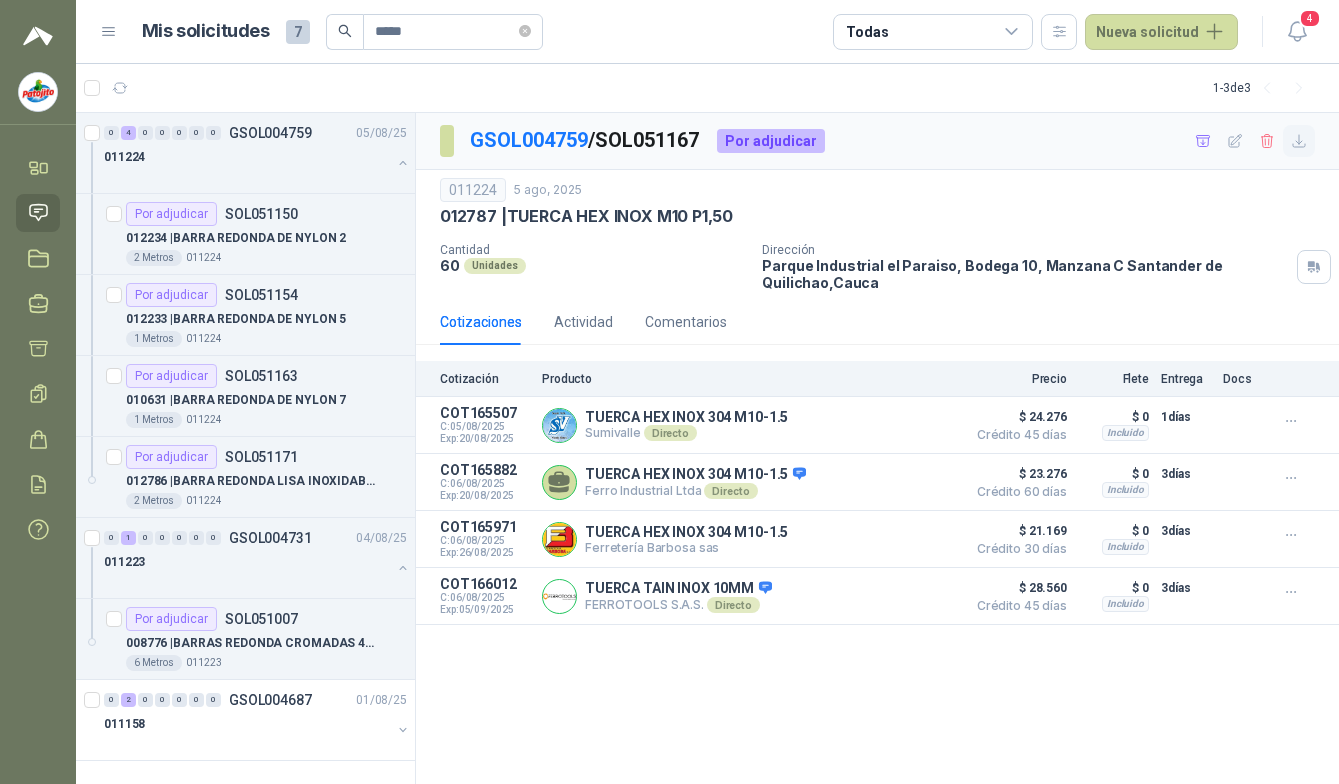 click 